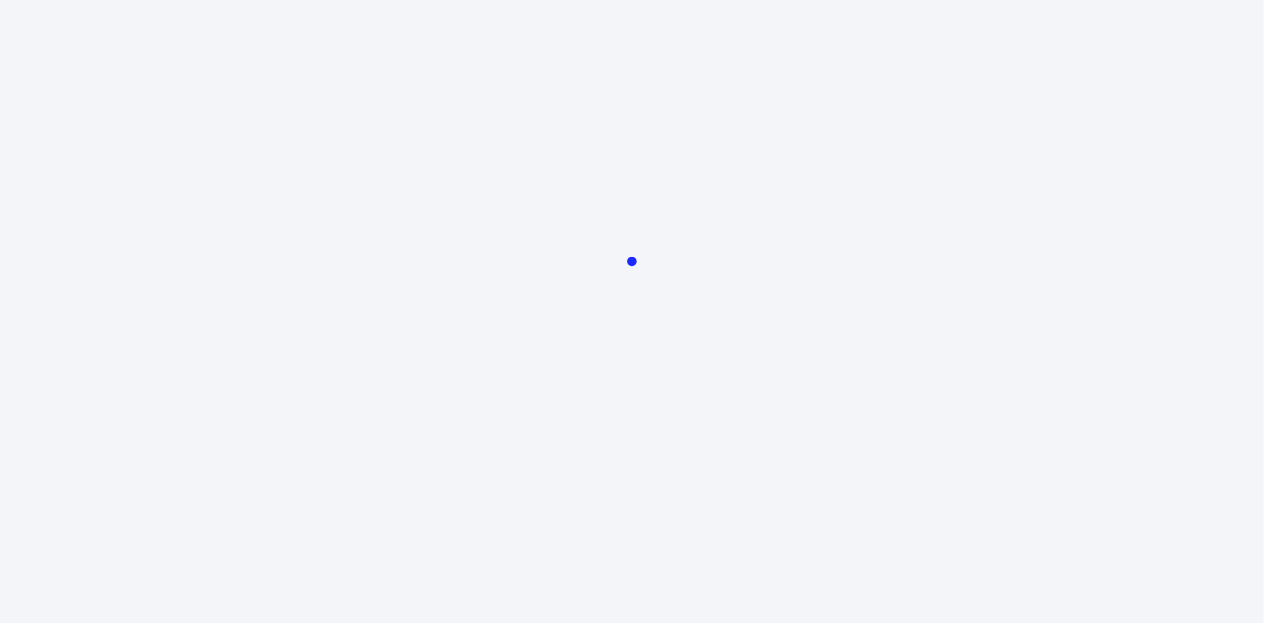 scroll, scrollTop: 0, scrollLeft: 0, axis: both 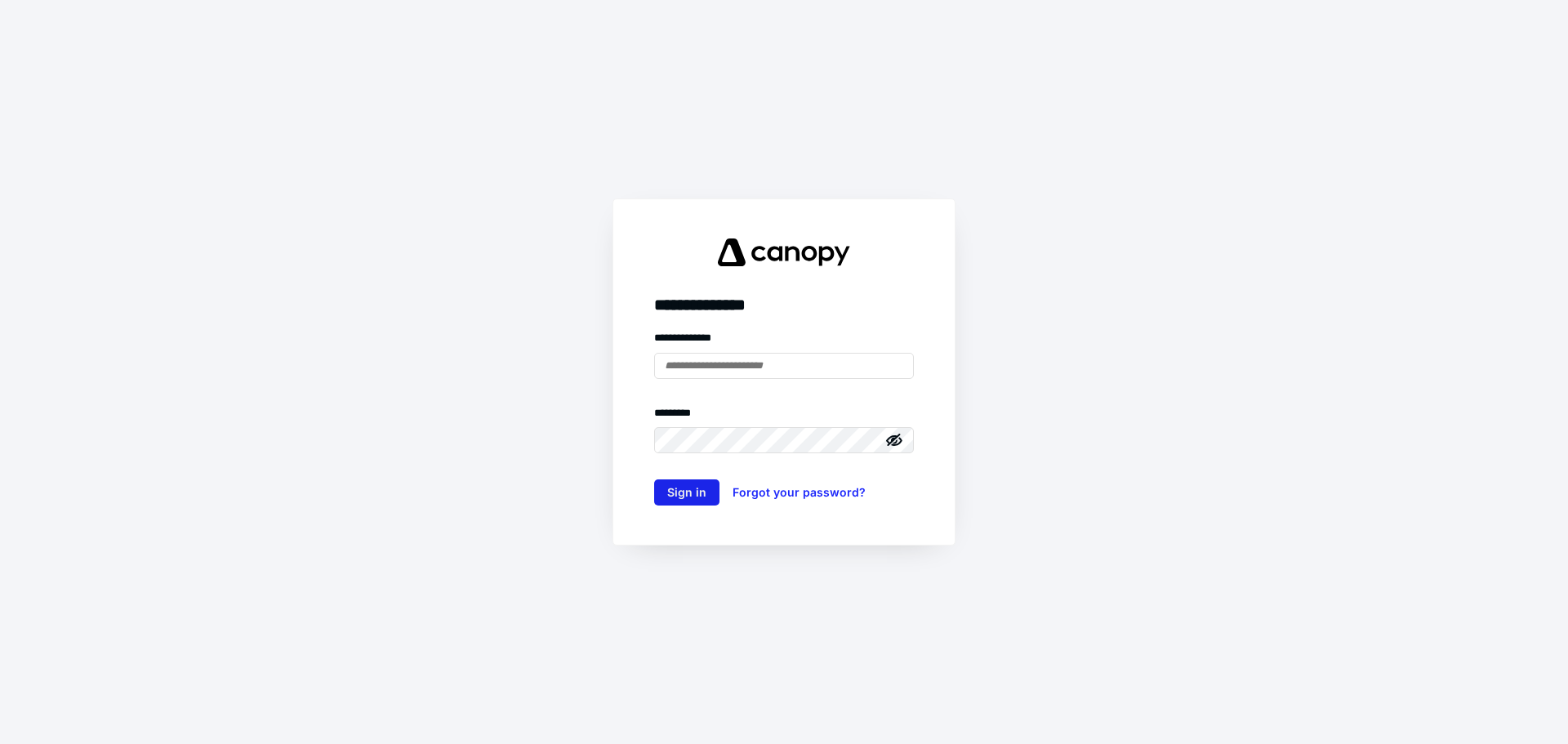 type on "**********" 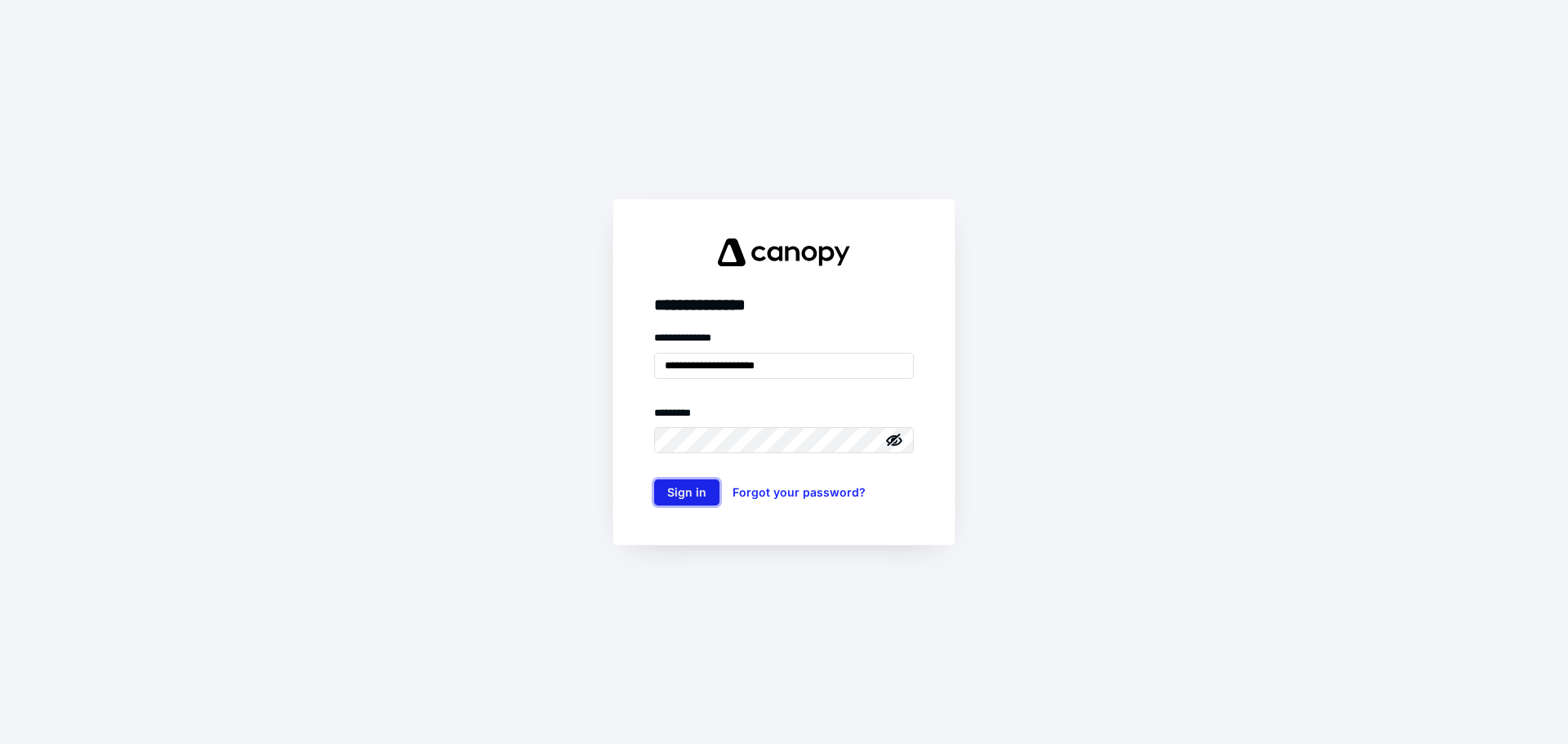click on "Sign in" at bounding box center (687, 492) 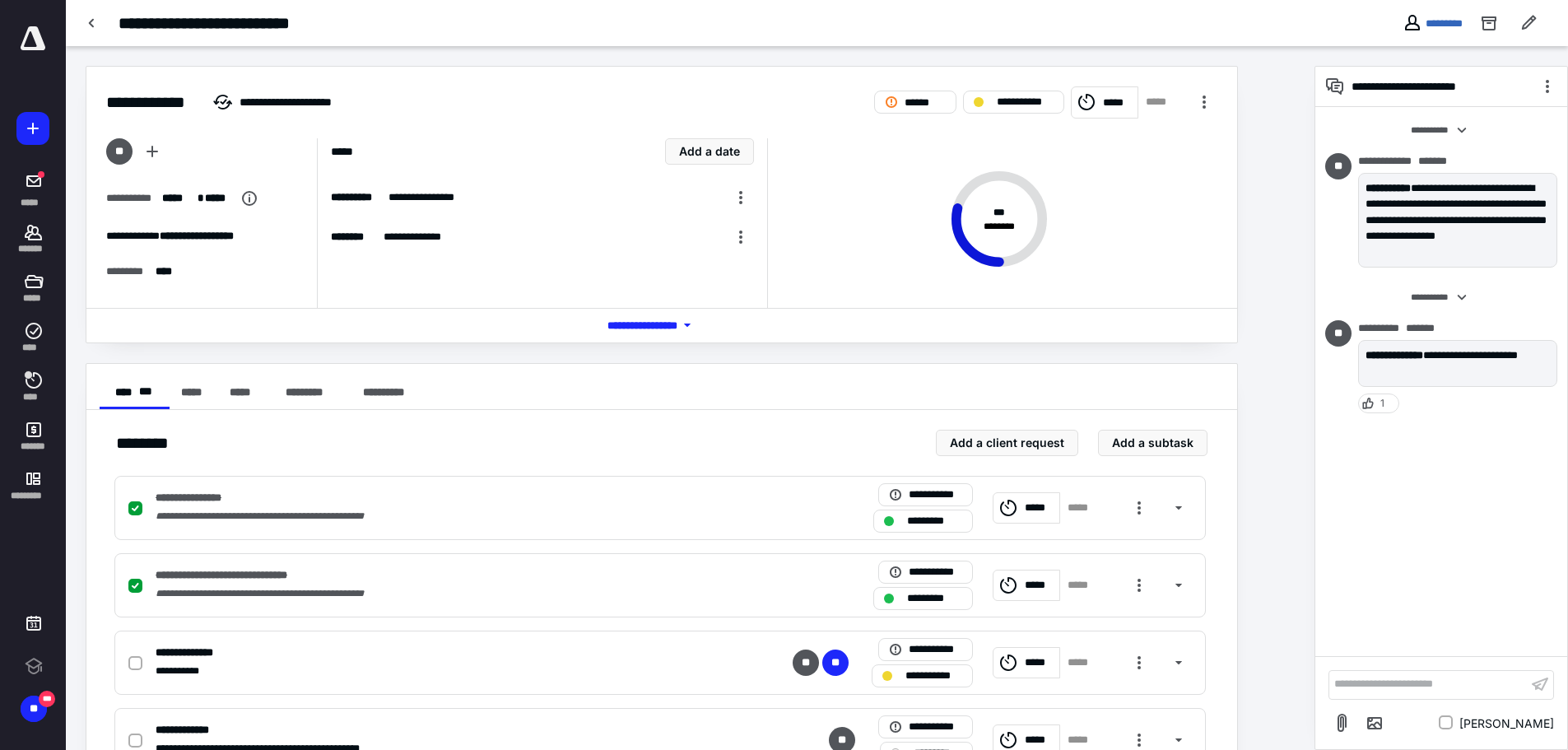 scroll, scrollTop: 0, scrollLeft: 0, axis: both 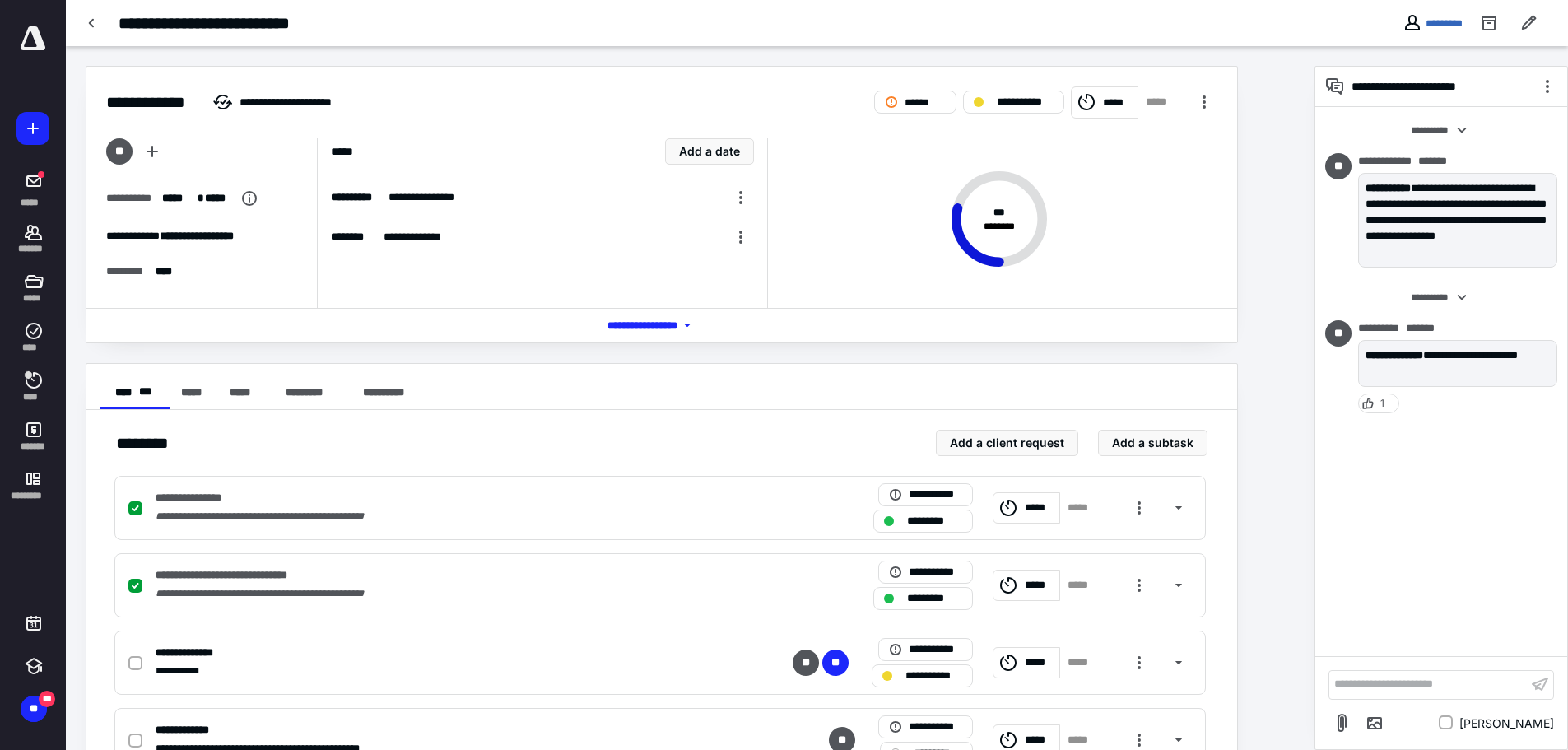 click at bounding box center (33, 39) 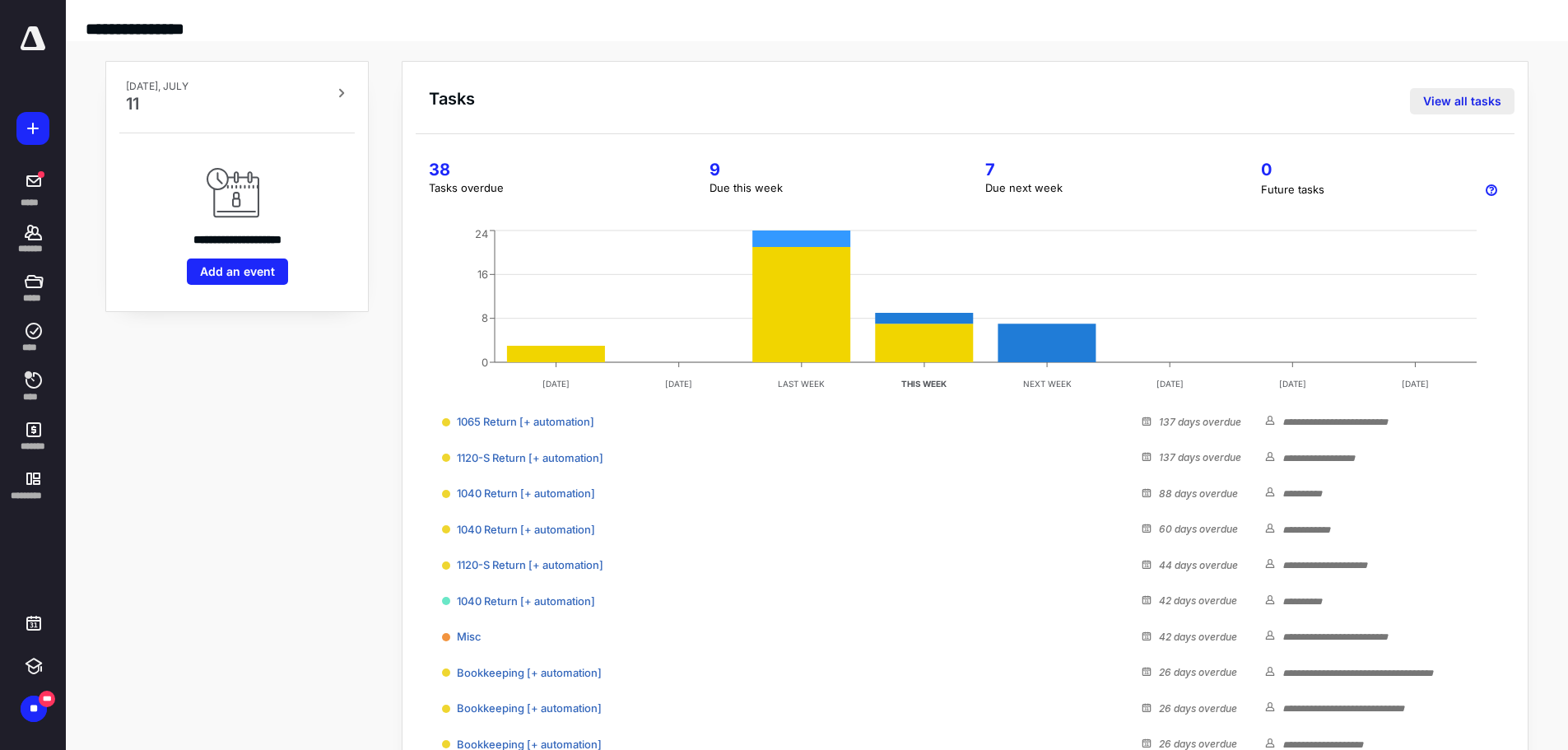 click on "View all tasks" at bounding box center (1462, 101) 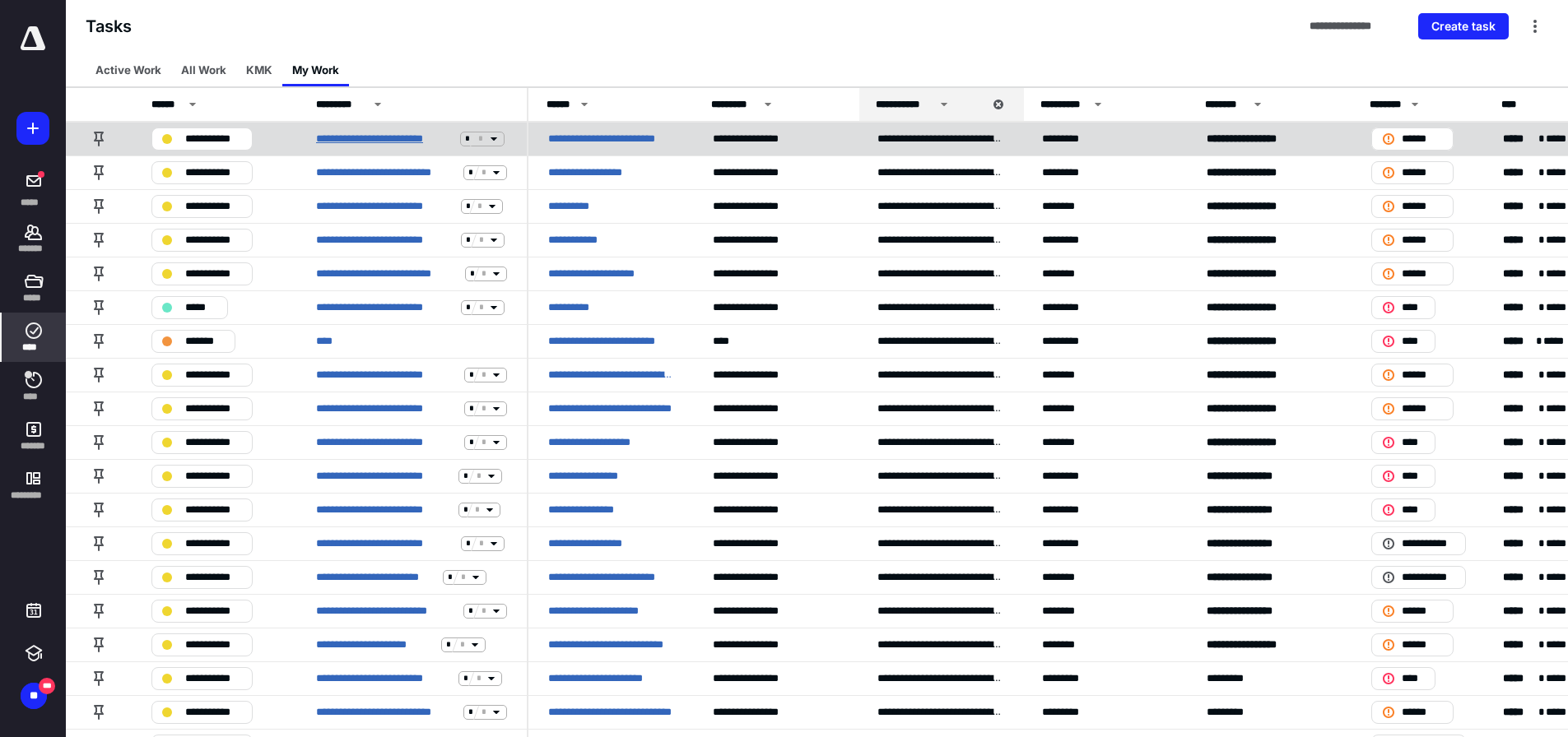 click on "**********" at bounding box center (384, 139) 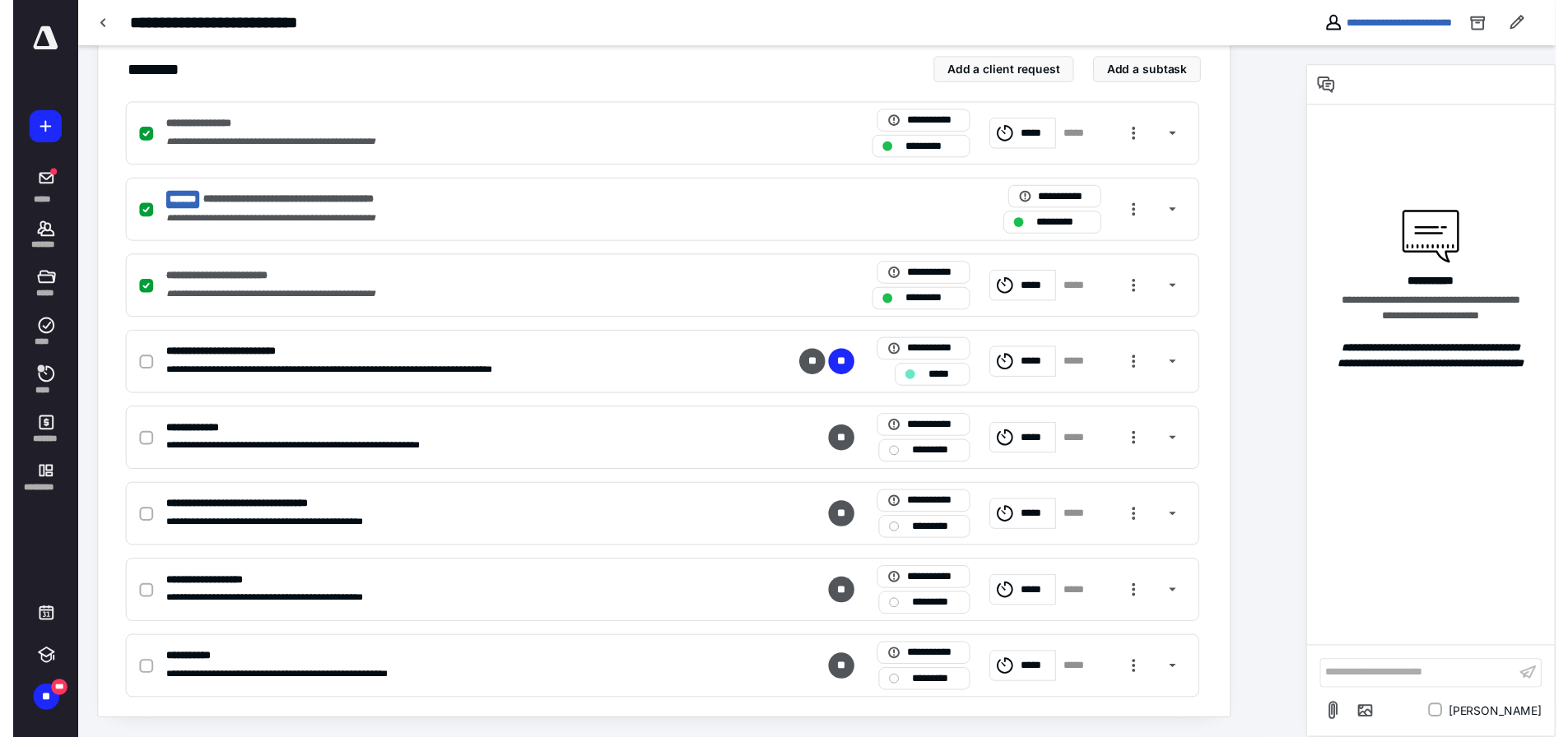 scroll, scrollTop: 0, scrollLeft: 0, axis: both 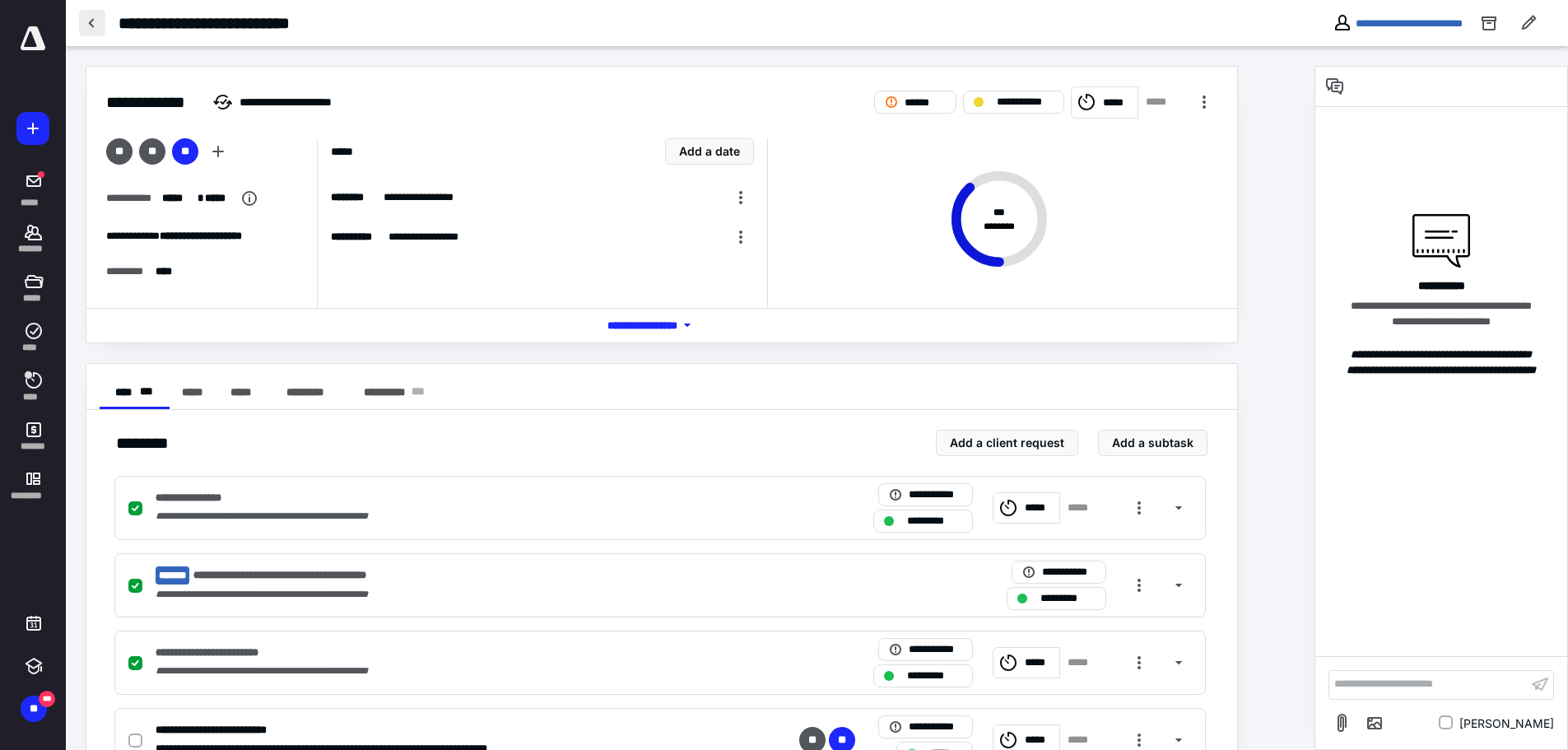 click at bounding box center (92, 23) 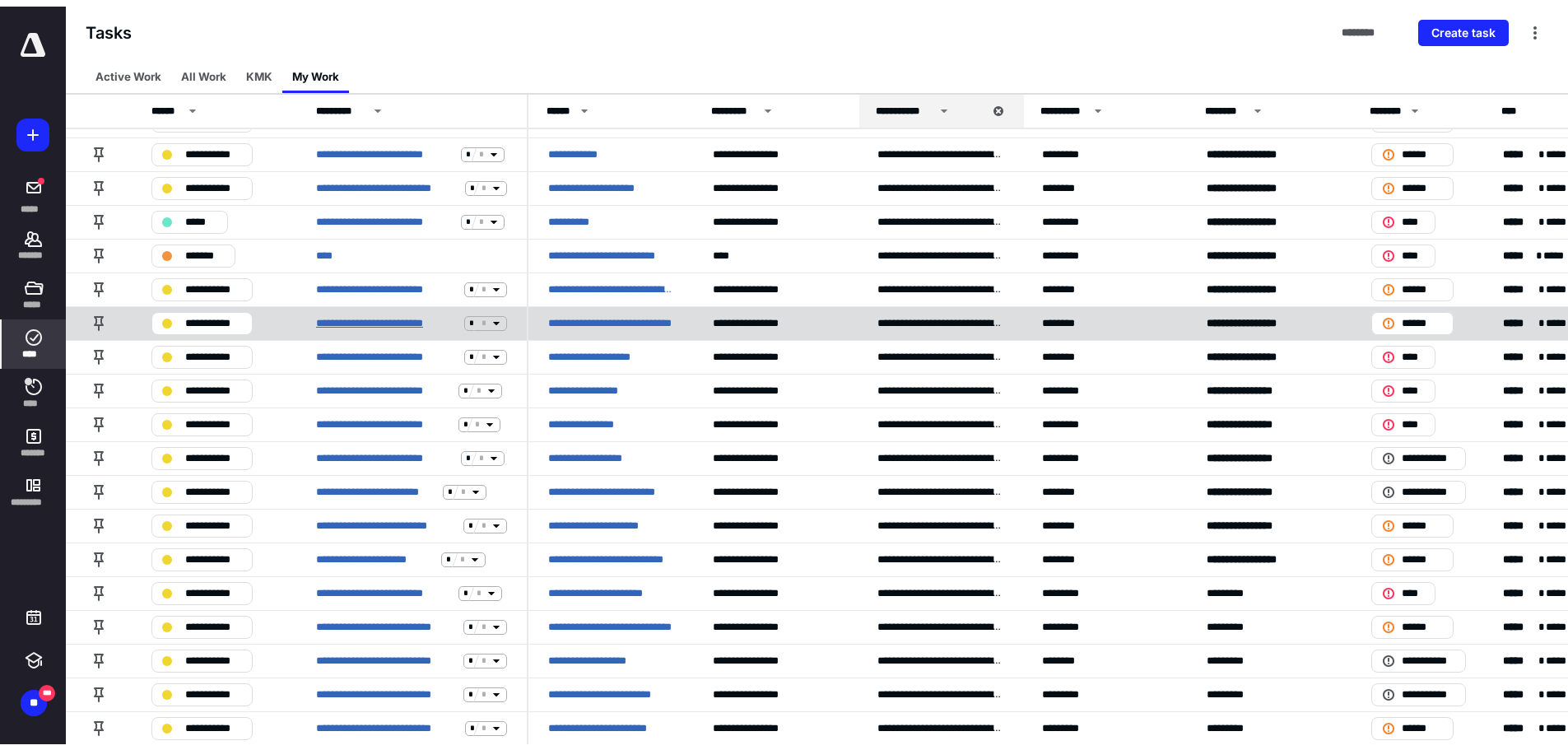 scroll, scrollTop: 0, scrollLeft: 0, axis: both 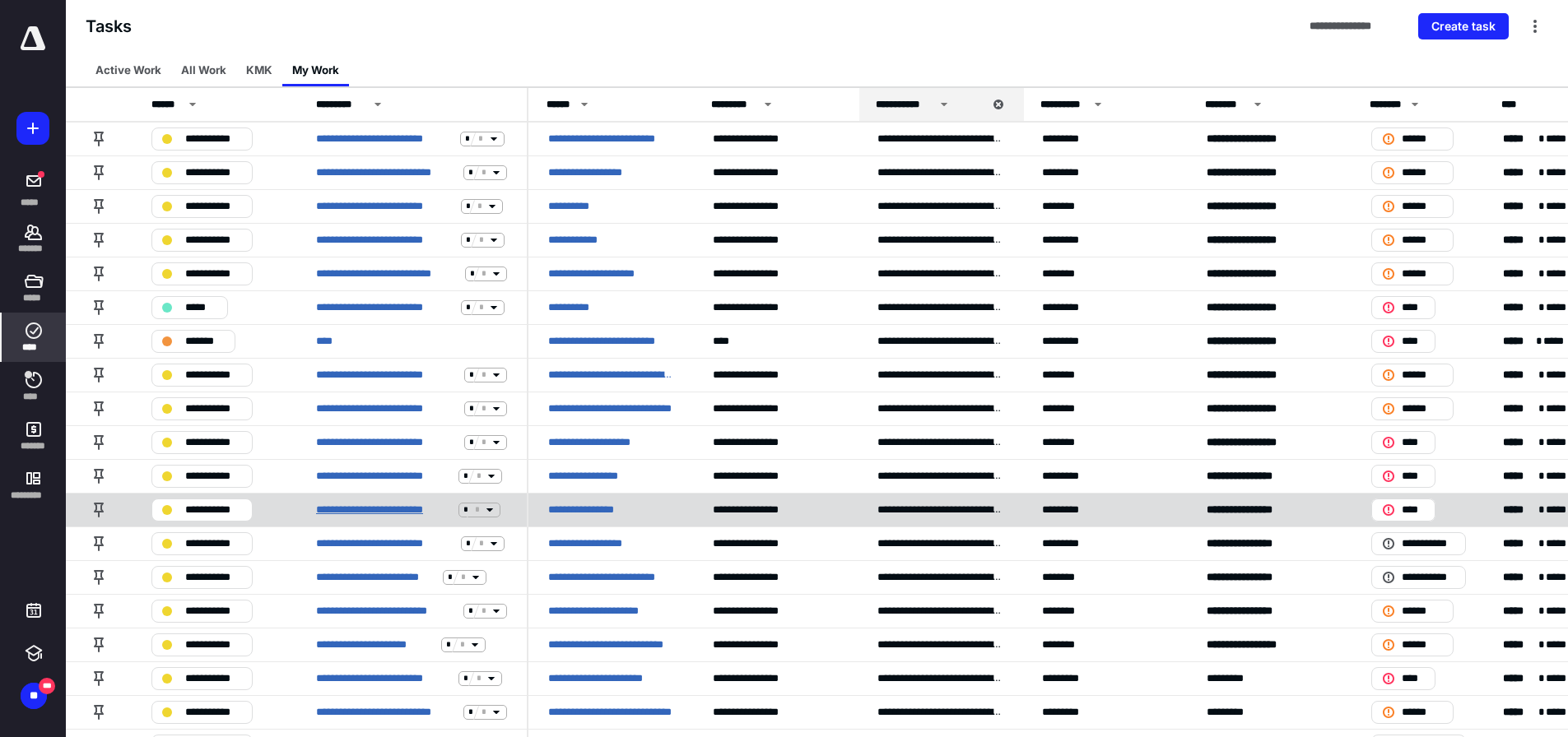 click on "**********" at bounding box center [384, 510] 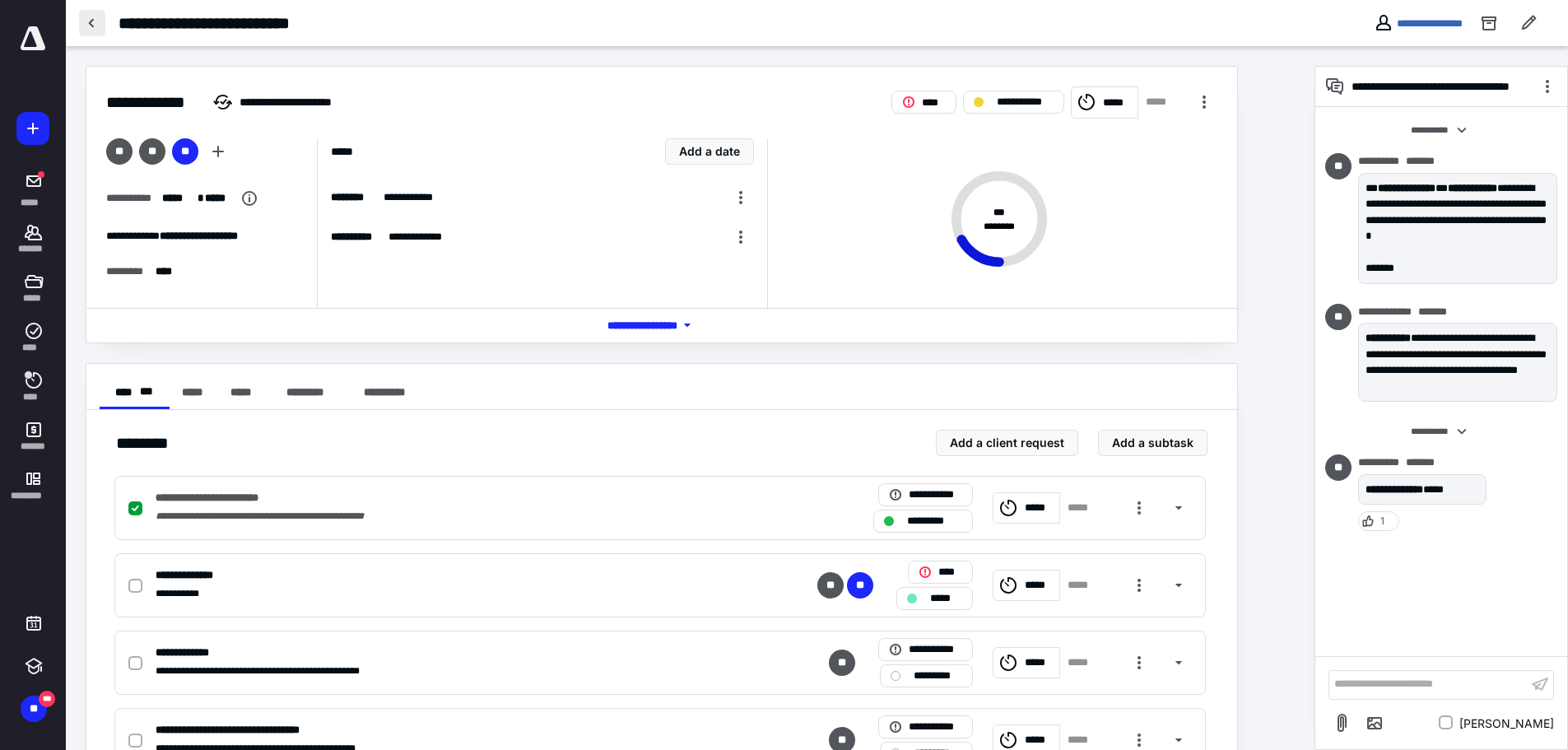 click at bounding box center [92, 23] 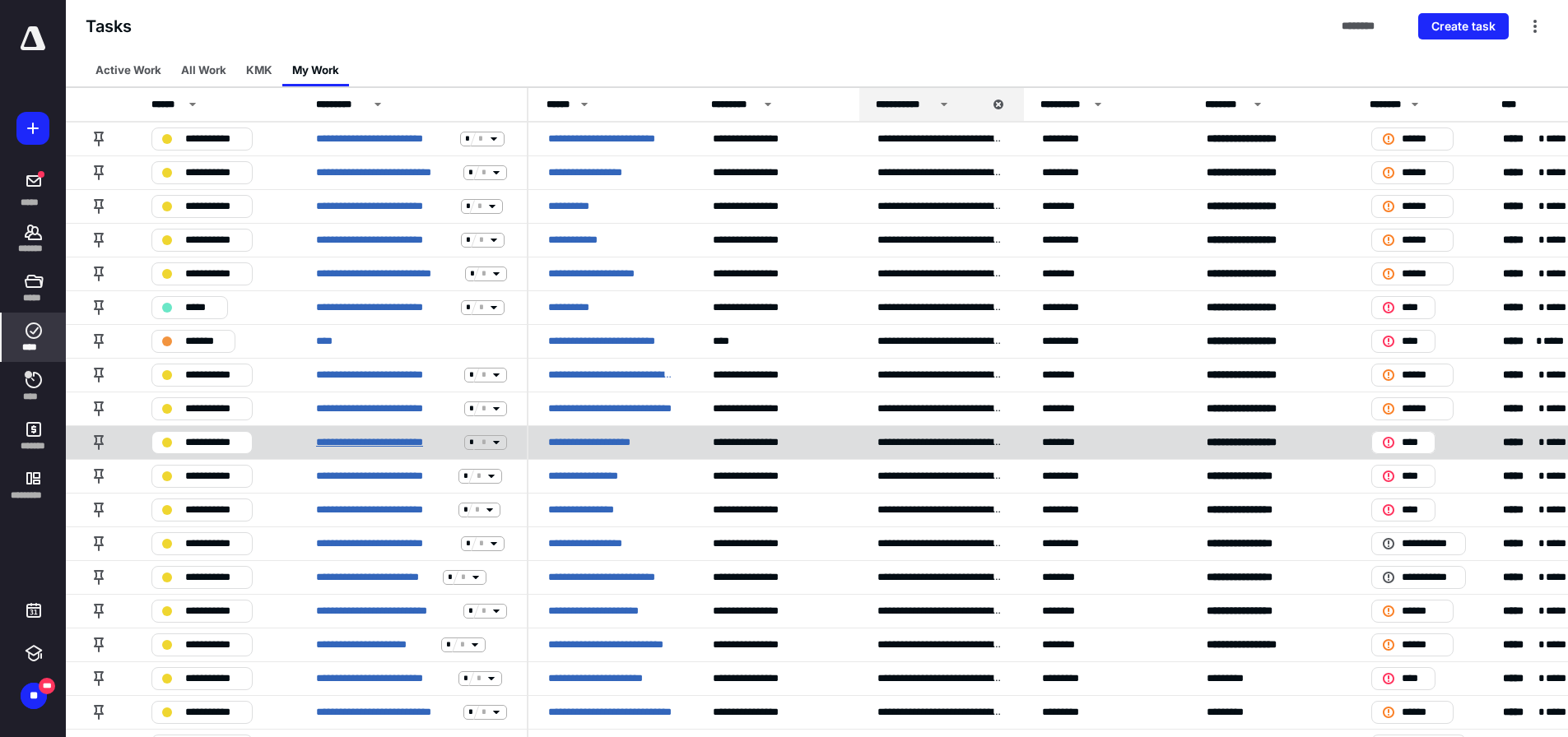 click on "**********" at bounding box center (387, 443) 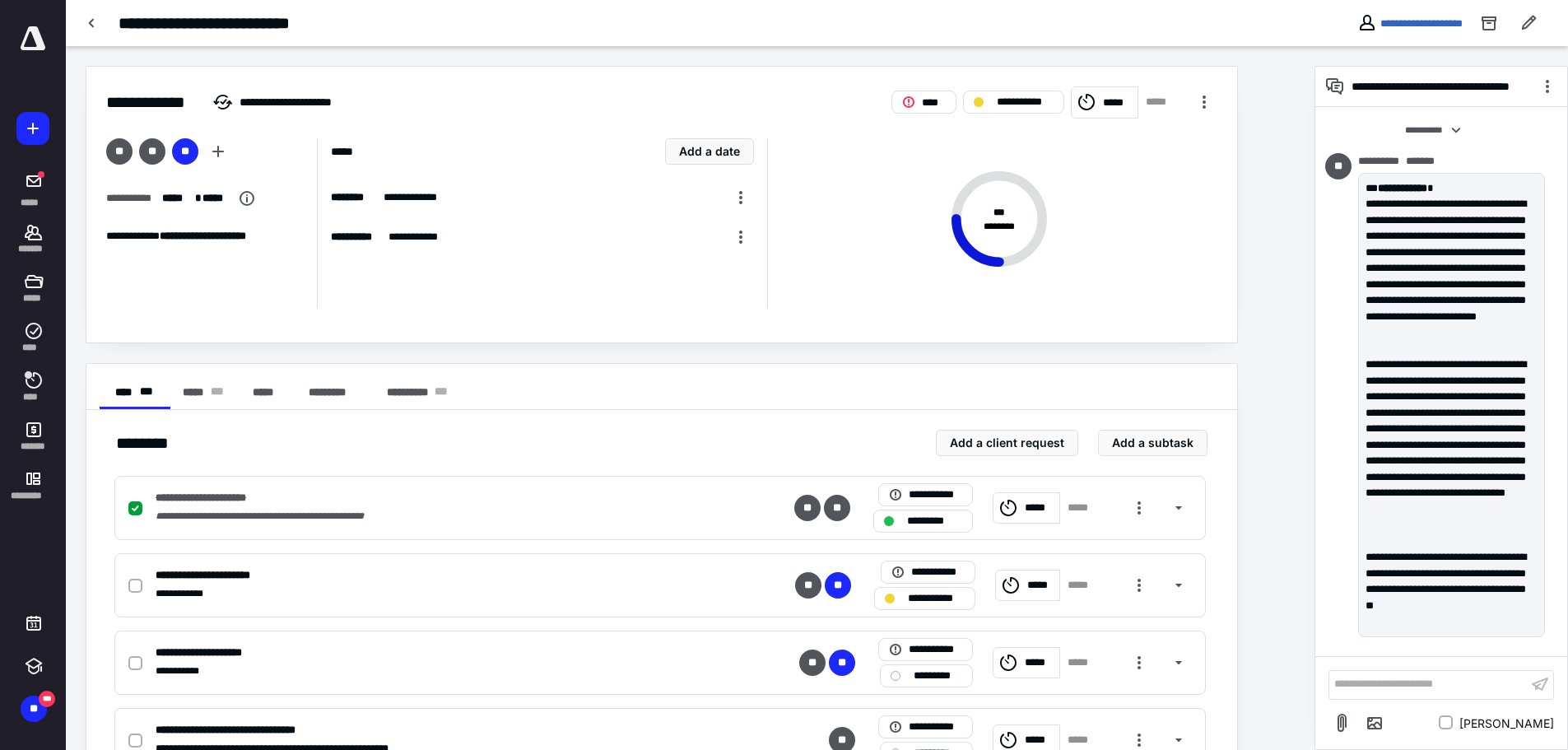 scroll, scrollTop: 1817, scrollLeft: 0, axis: vertical 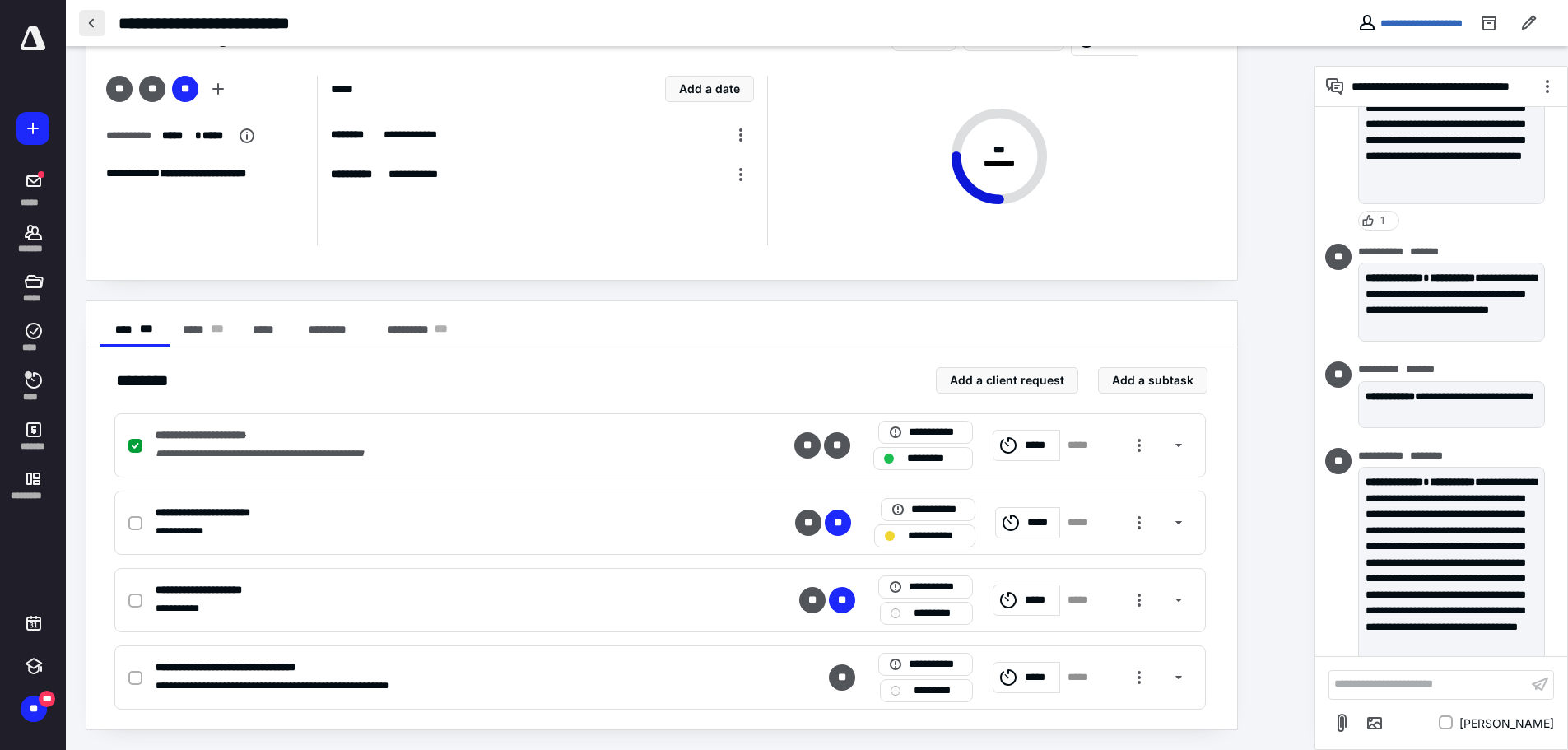 click at bounding box center [92, 23] 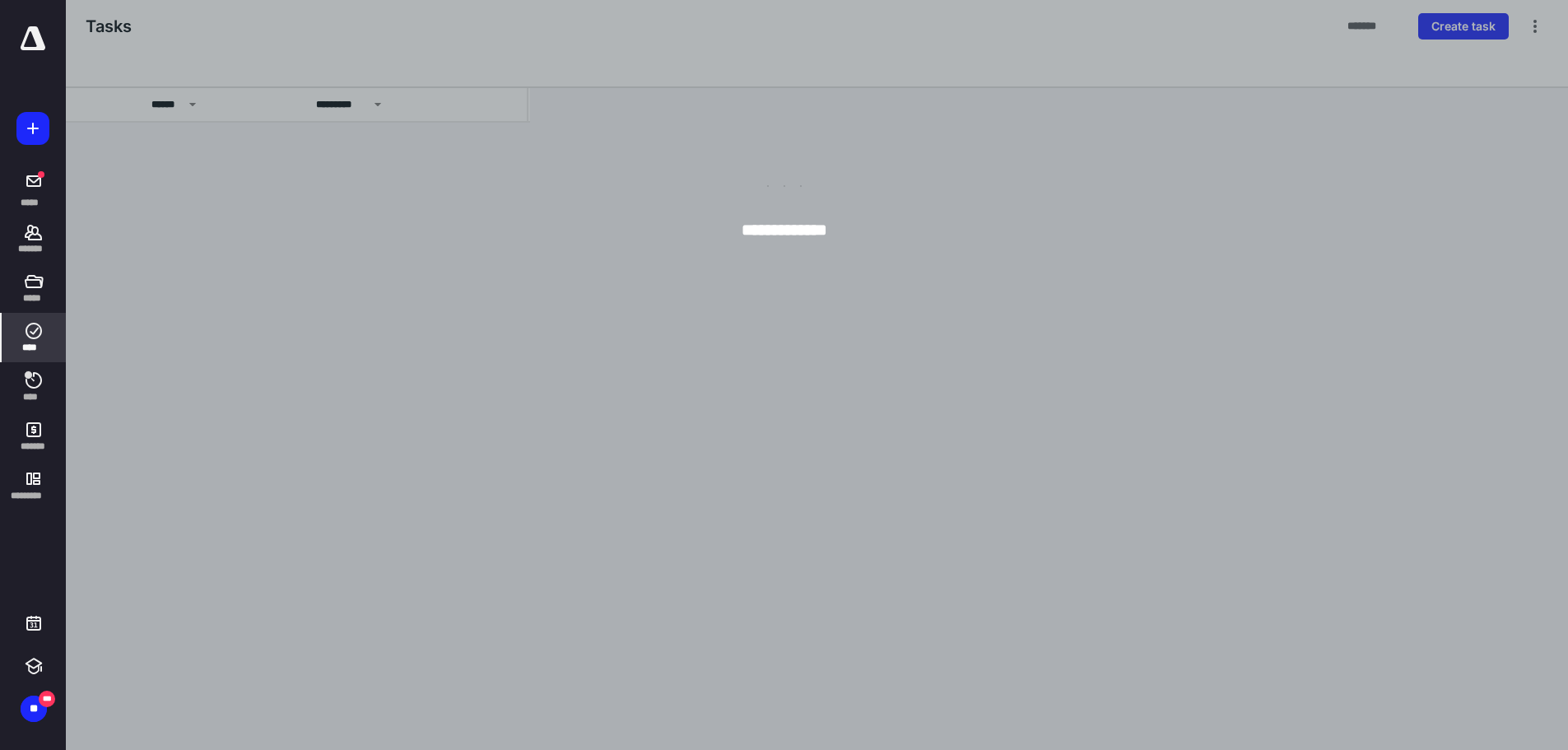 scroll, scrollTop: 0, scrollLeft: 0, axis: both 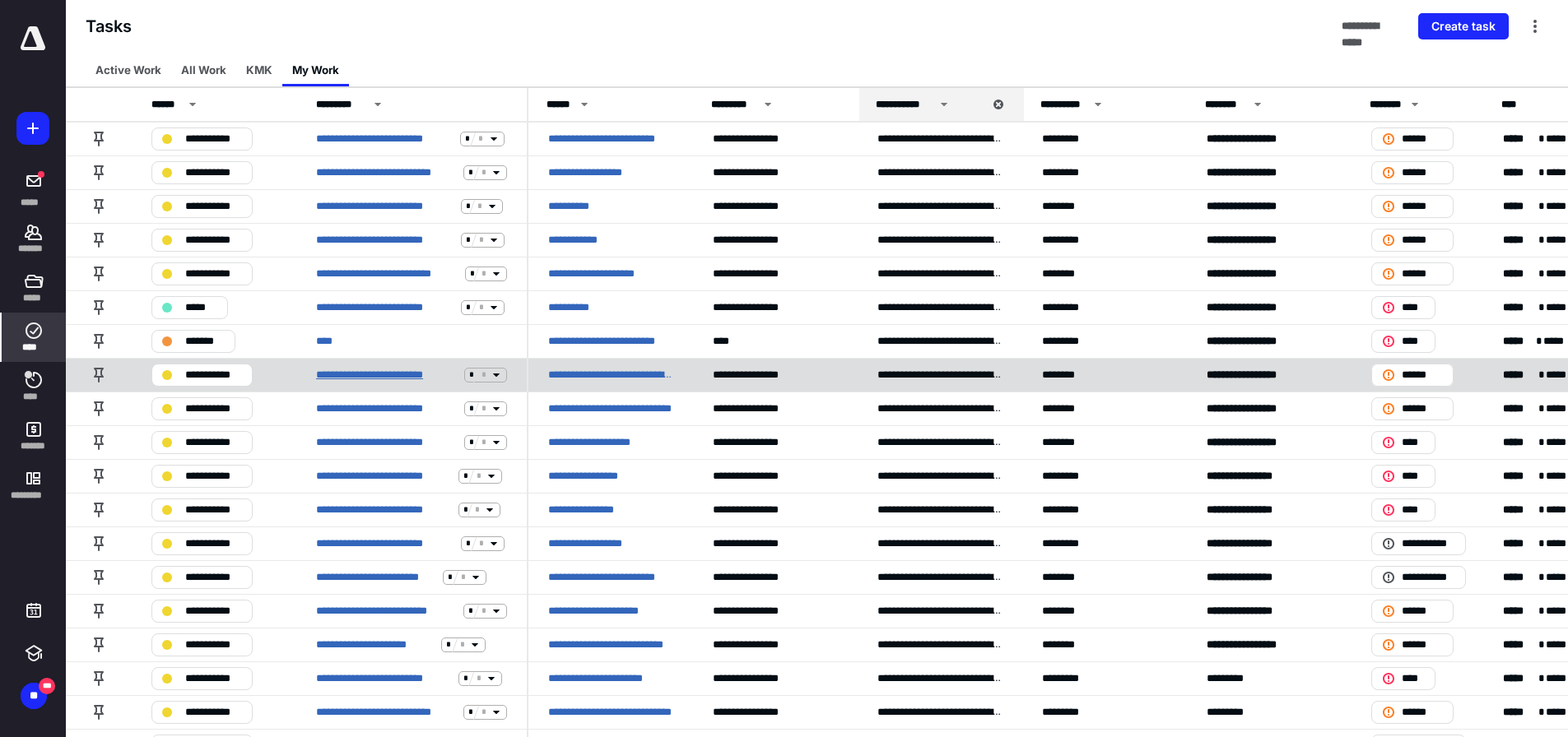click on "**********" at bounding box center (387, 375) 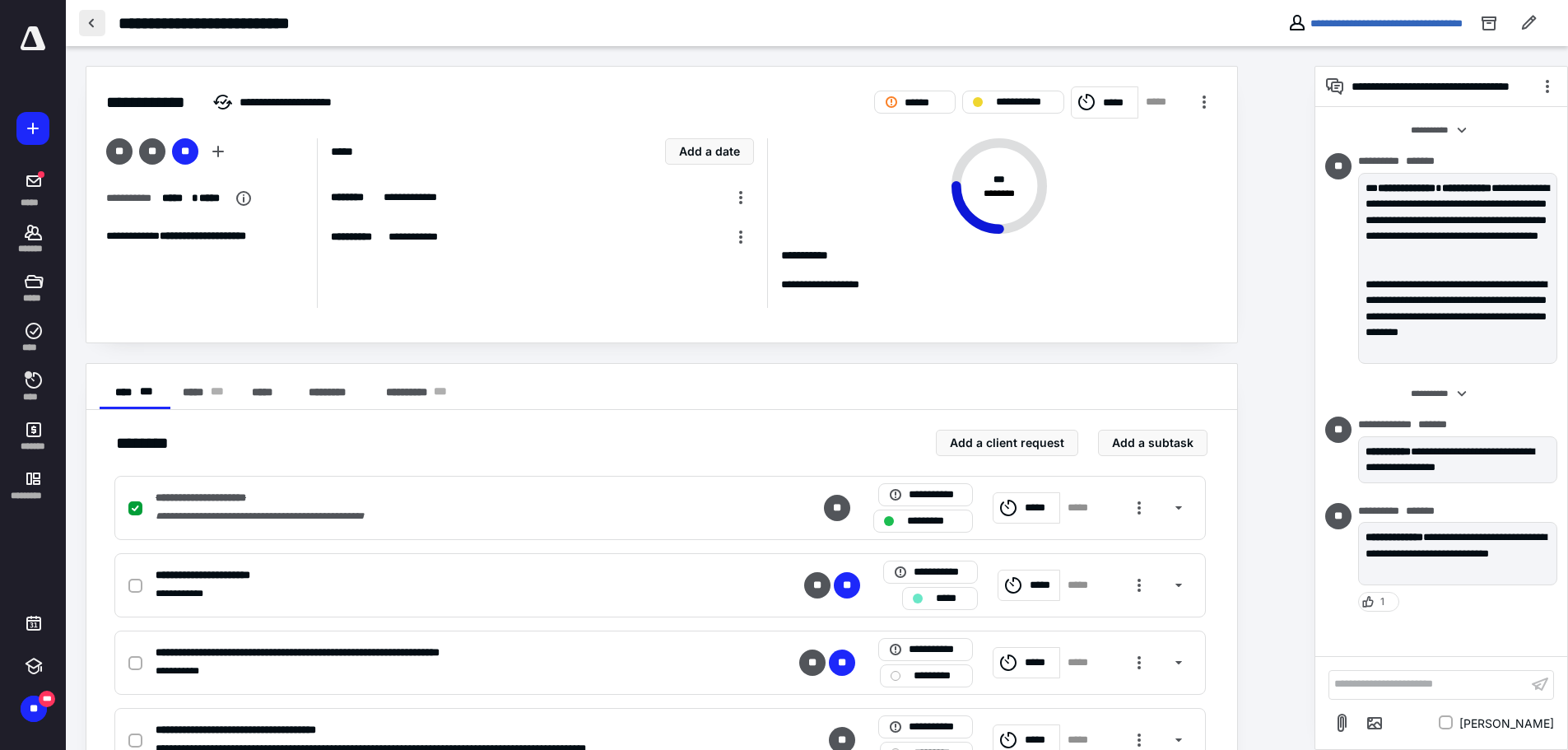 click at bounding box center (92, 23) 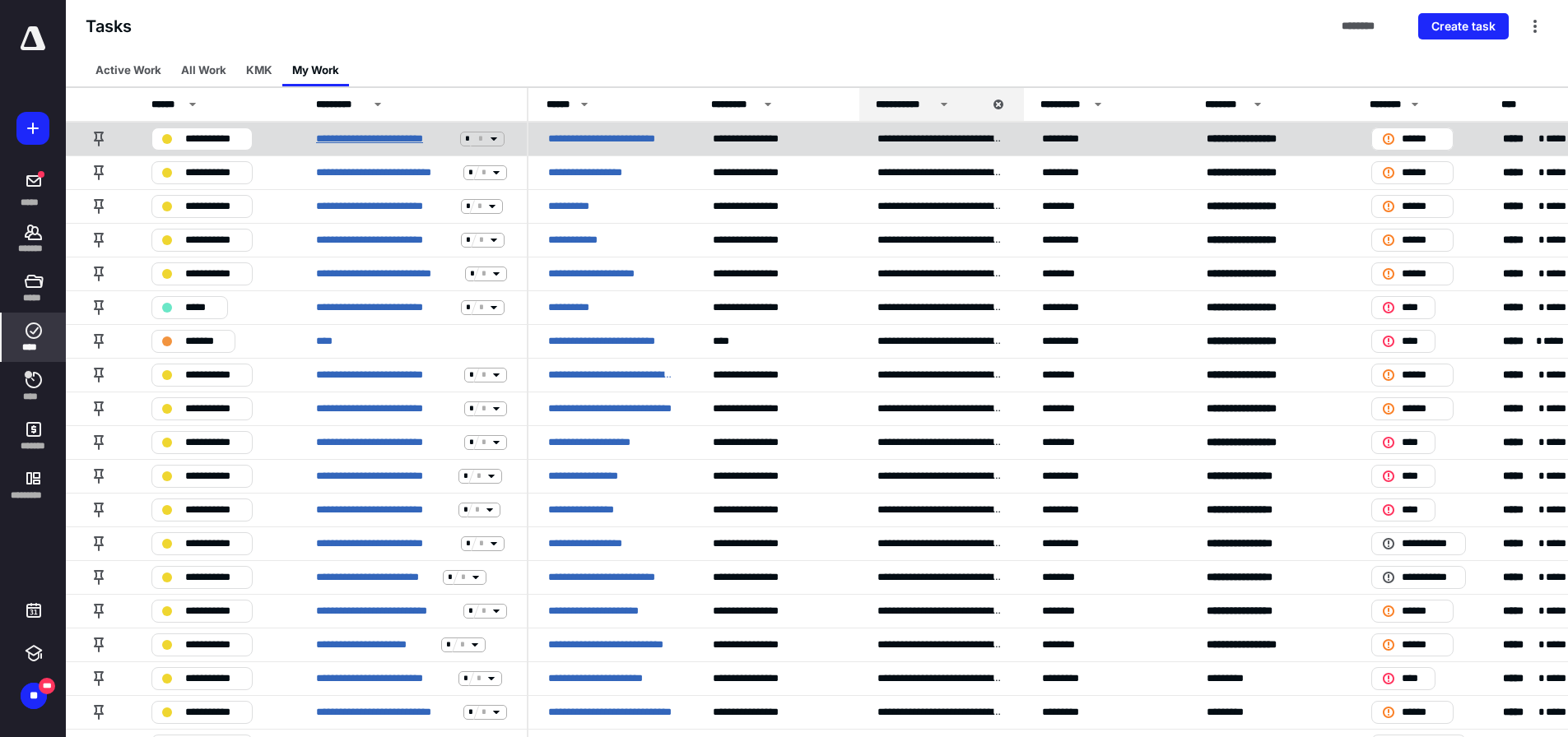 click on "**********" at bounding box center [384, 139] 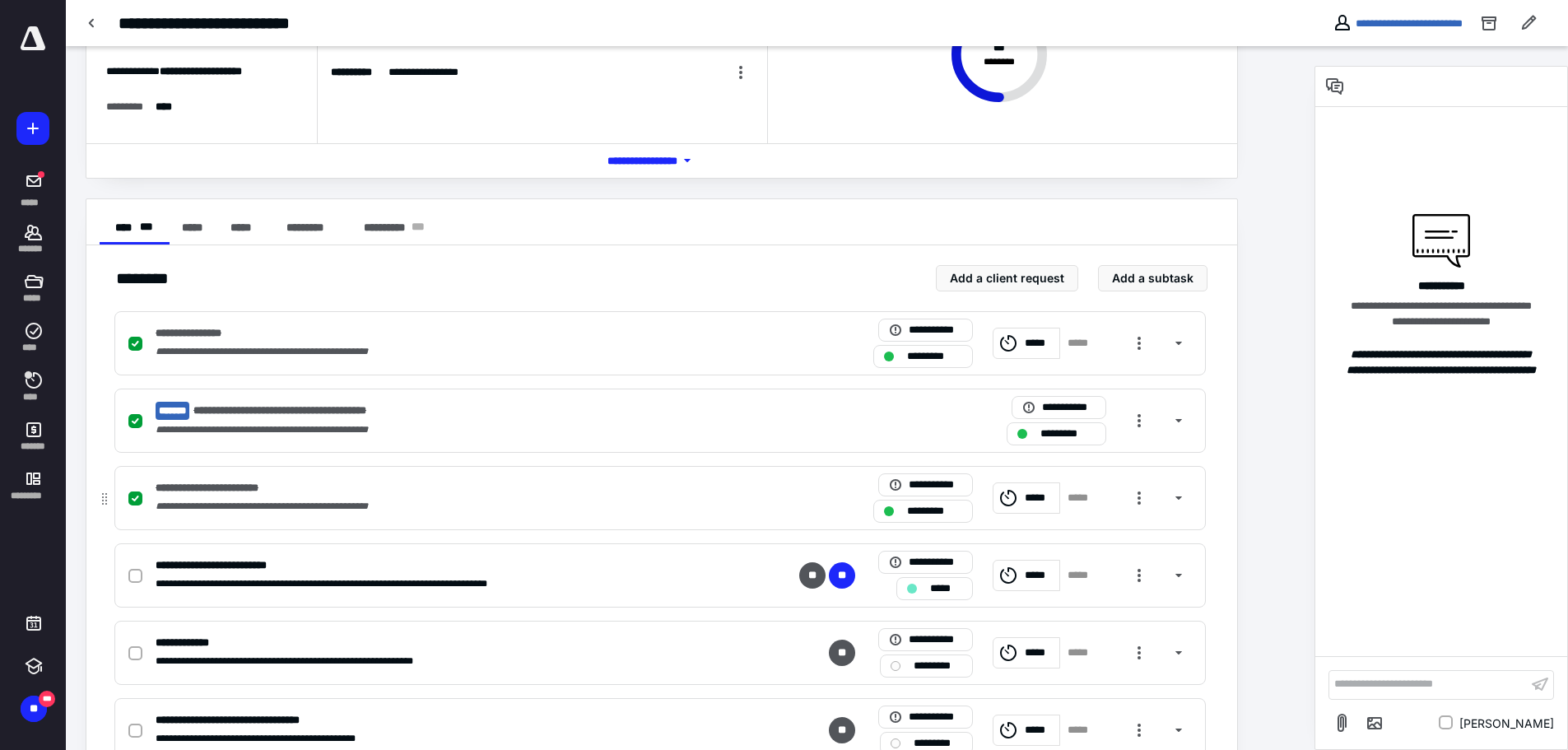 scroll, scrollTop: 247, scrollLeft: 0, axis: vertical 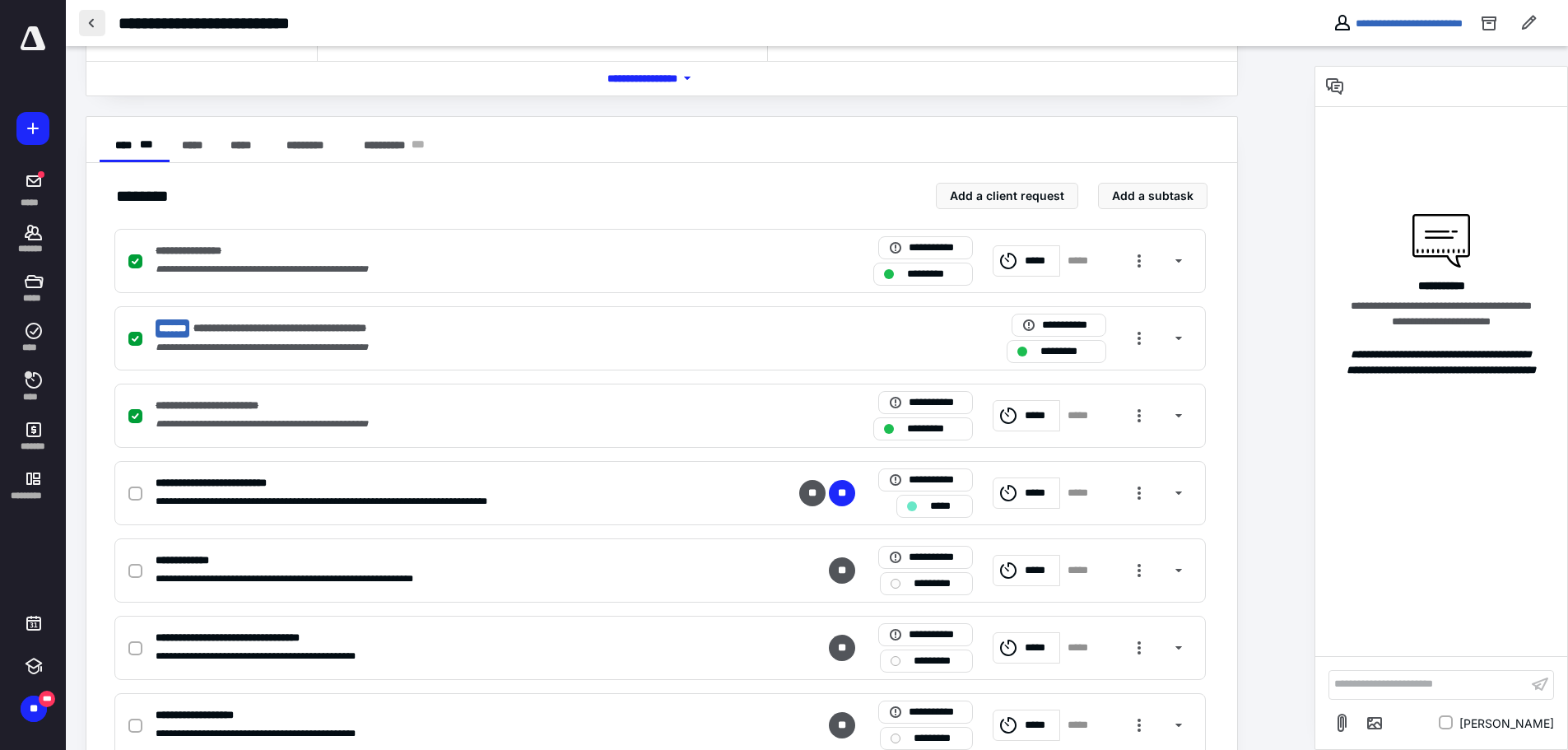 click at bounding box center [92, 23] 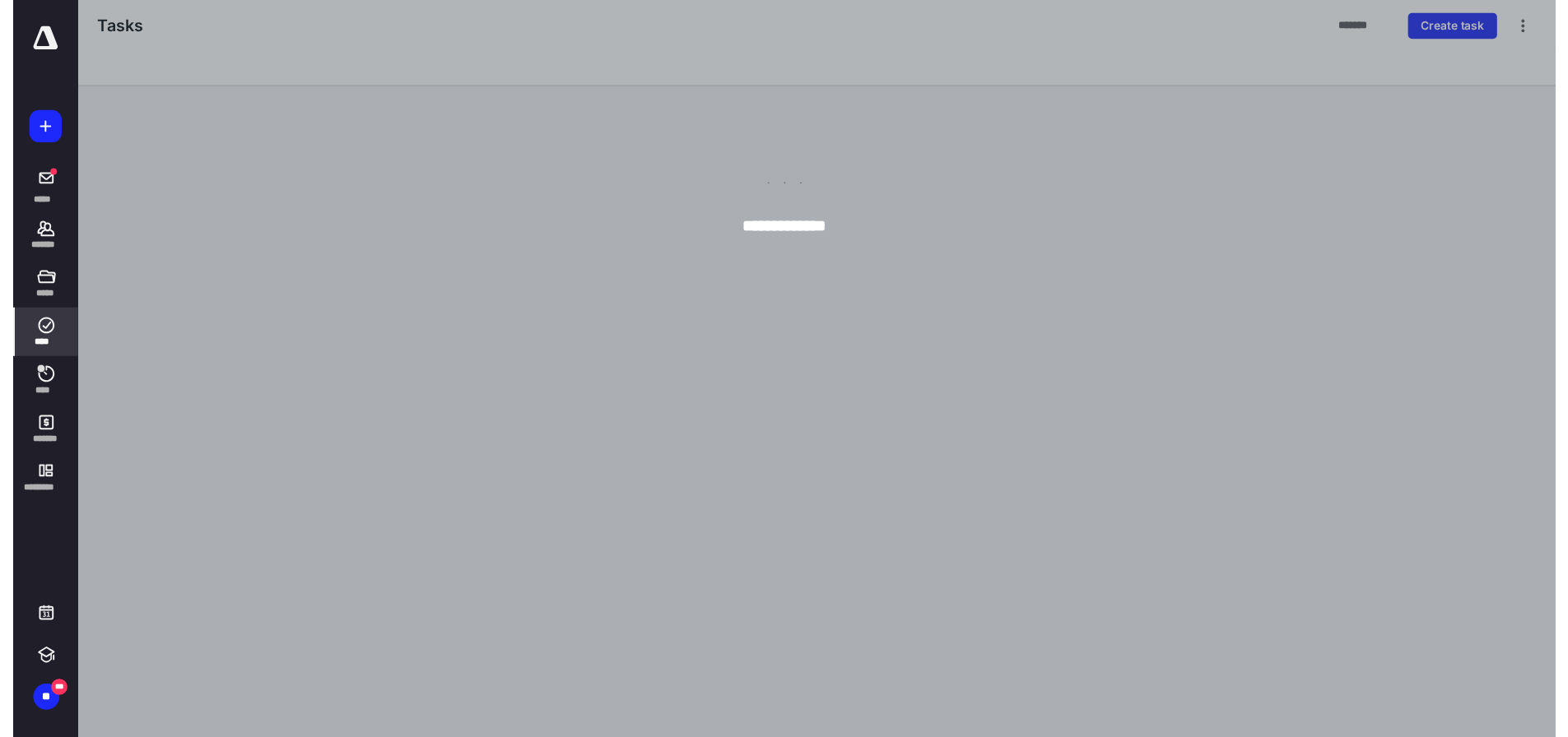 scroll, scrollTop: 0, scrollLeft: 0, axis: both 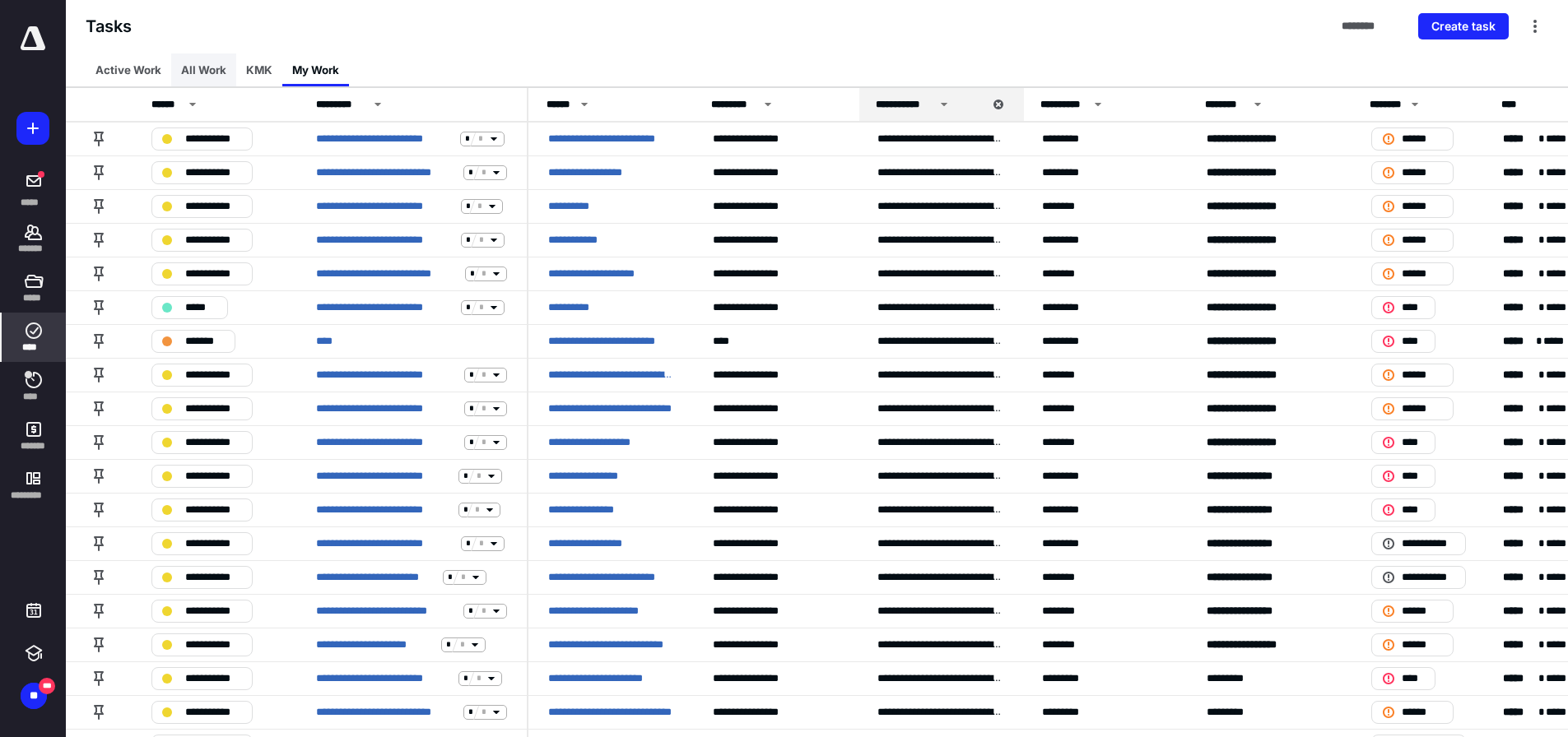 click on "All Work" at bounding box center (203, 70) 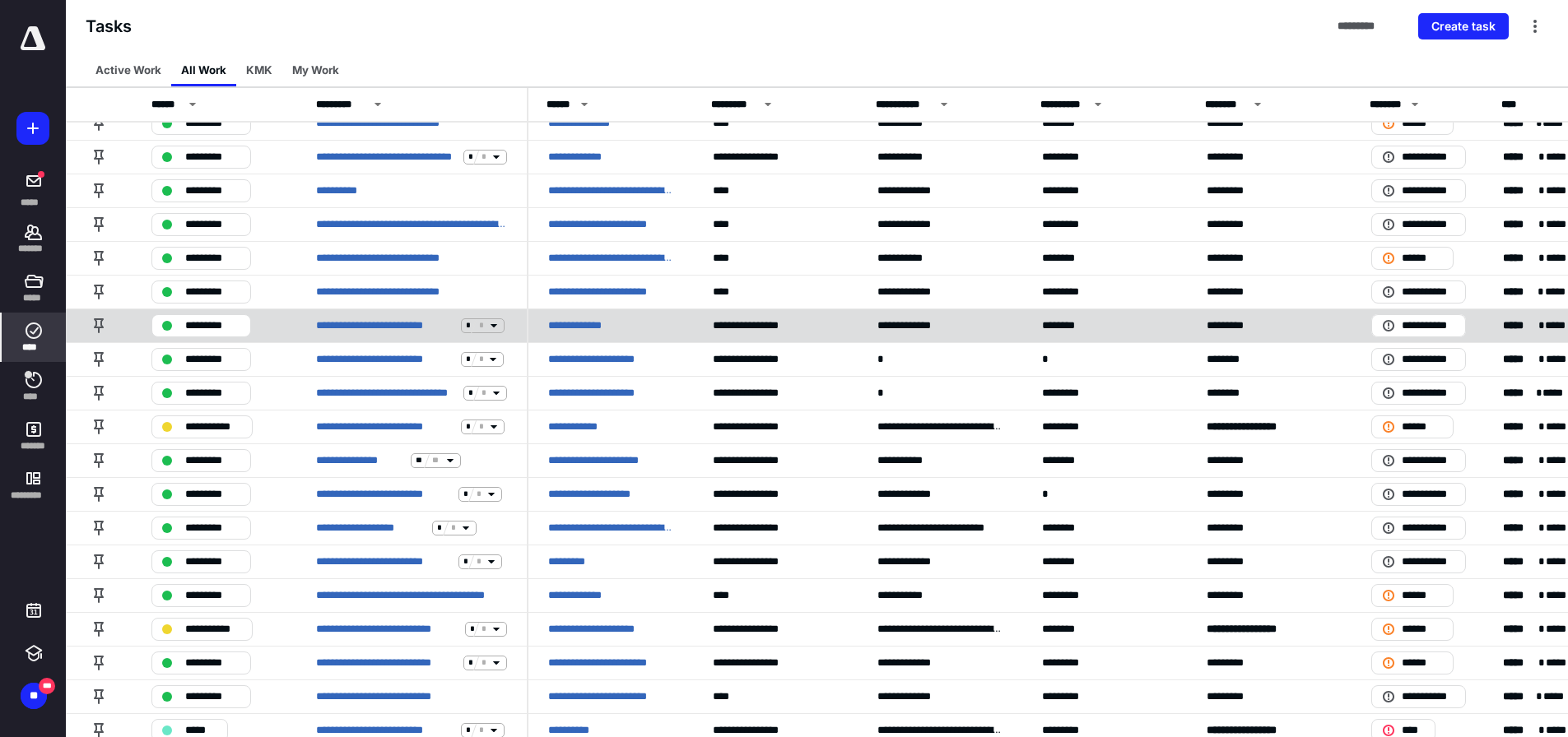 scroll, scrollTop: 1727, scrollLeft: 0, axis: vertical 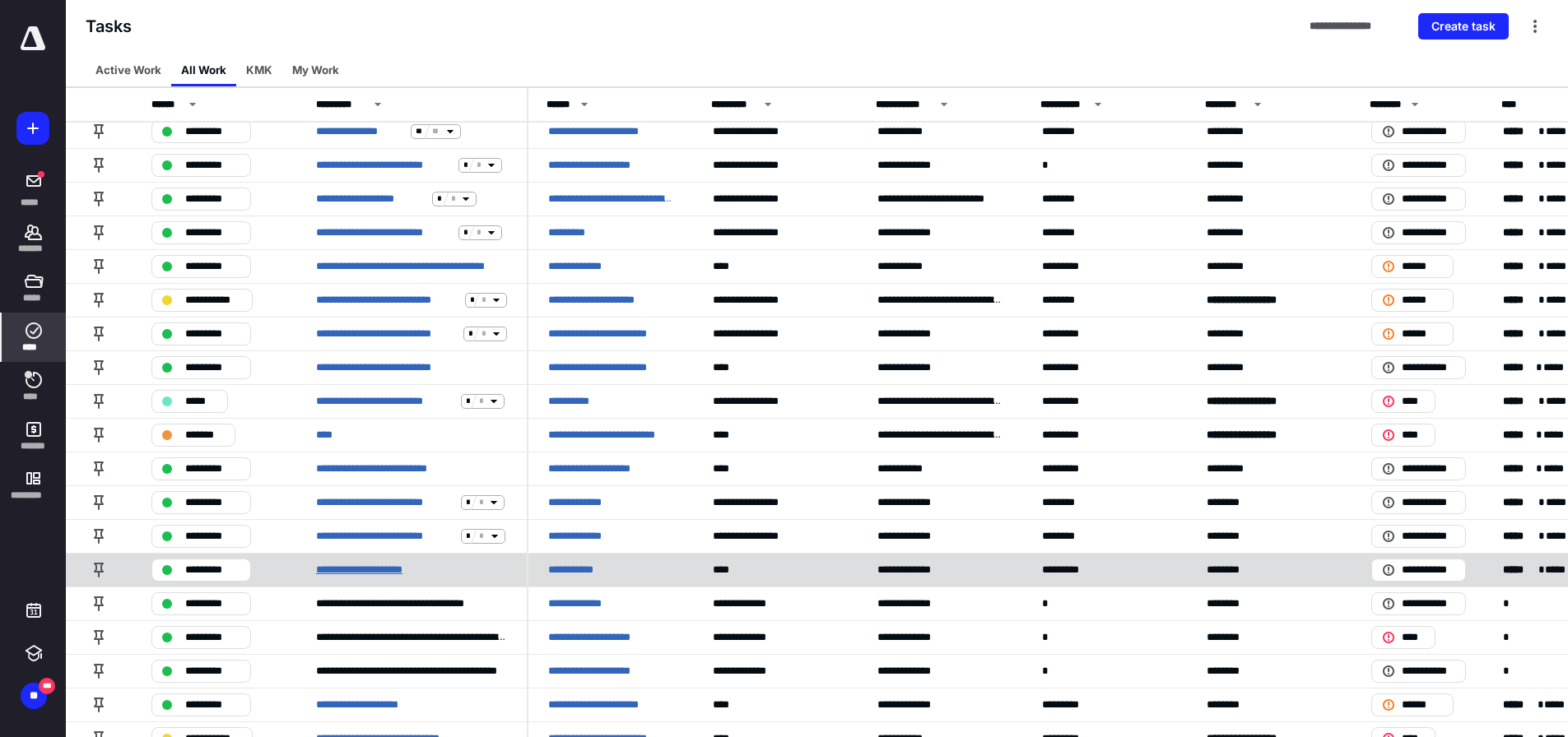 click on "**********" at bounding box center (378, 570) 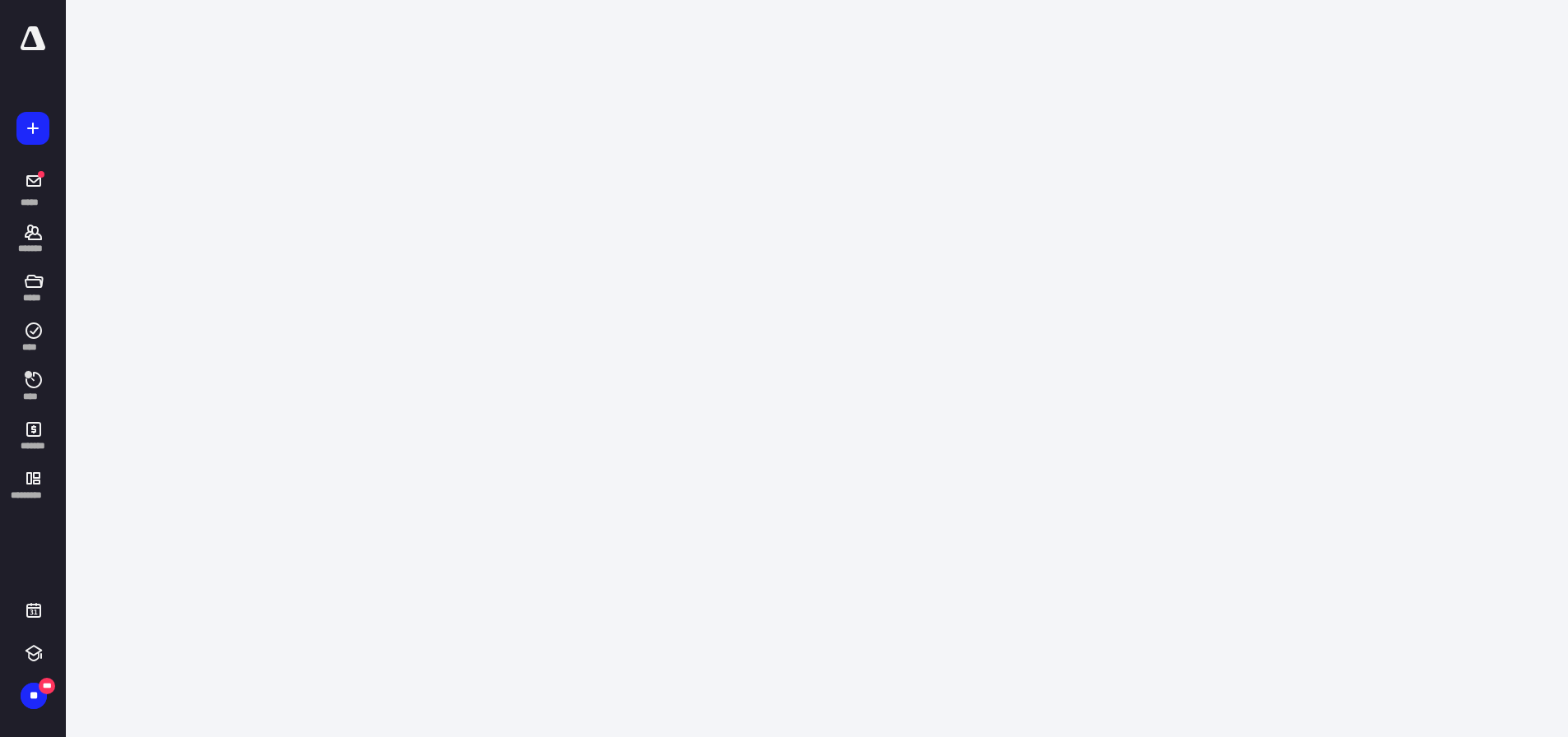 scroll, scrollTop: 0, scrollLeft: 0, axis: both 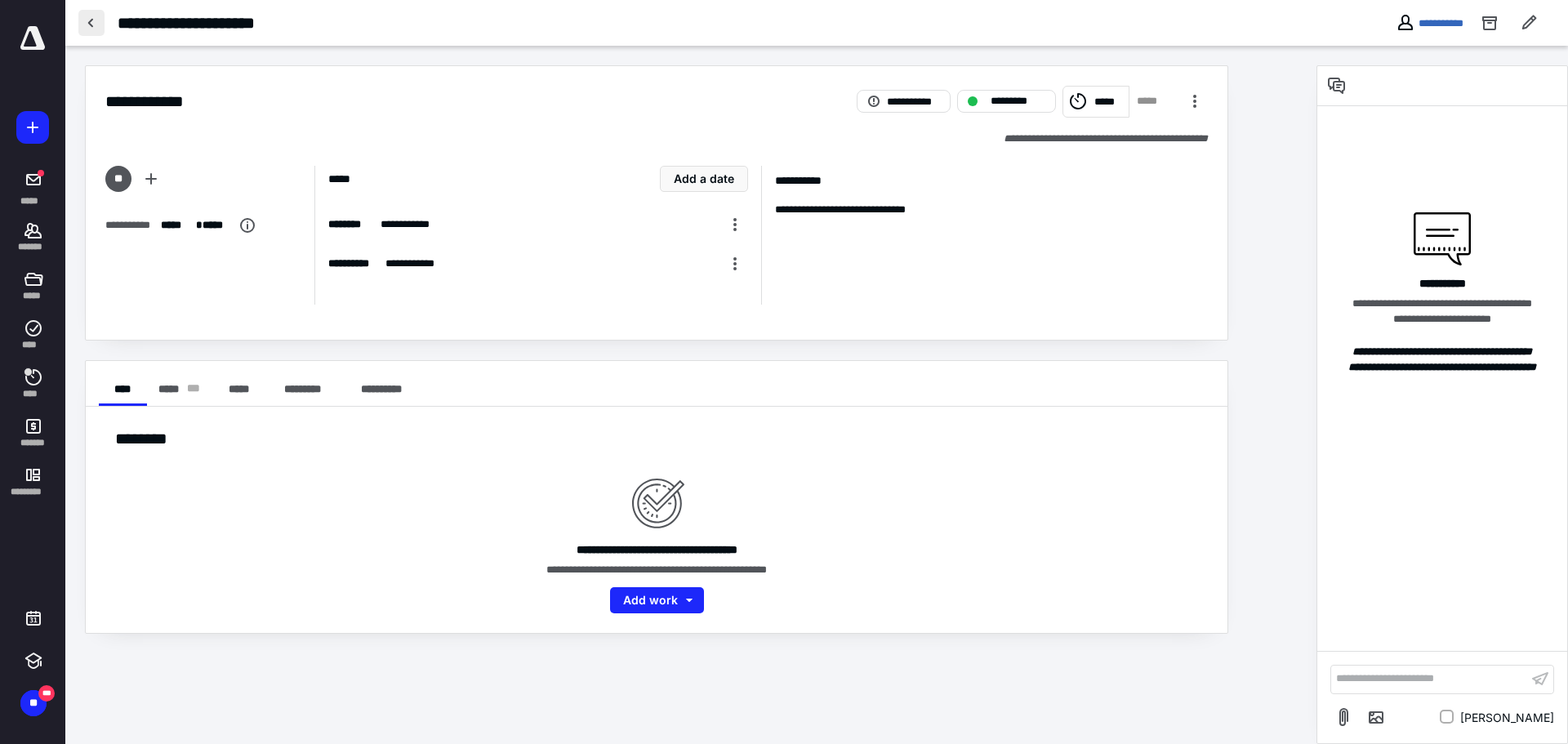 click at bounding box center [91, 23] 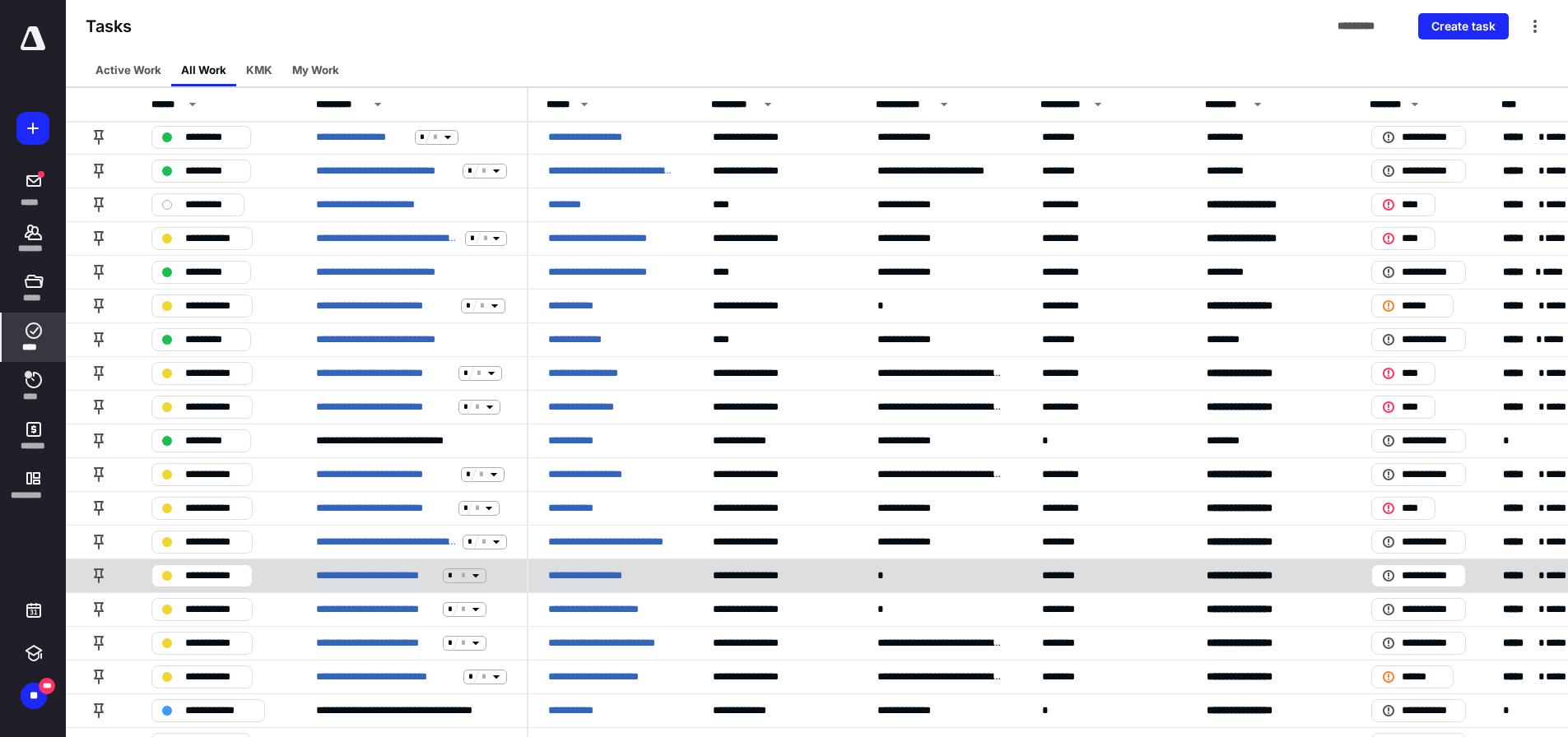 scroll, scrollTop: 2794, scrollLeft: 0, axis: vertical 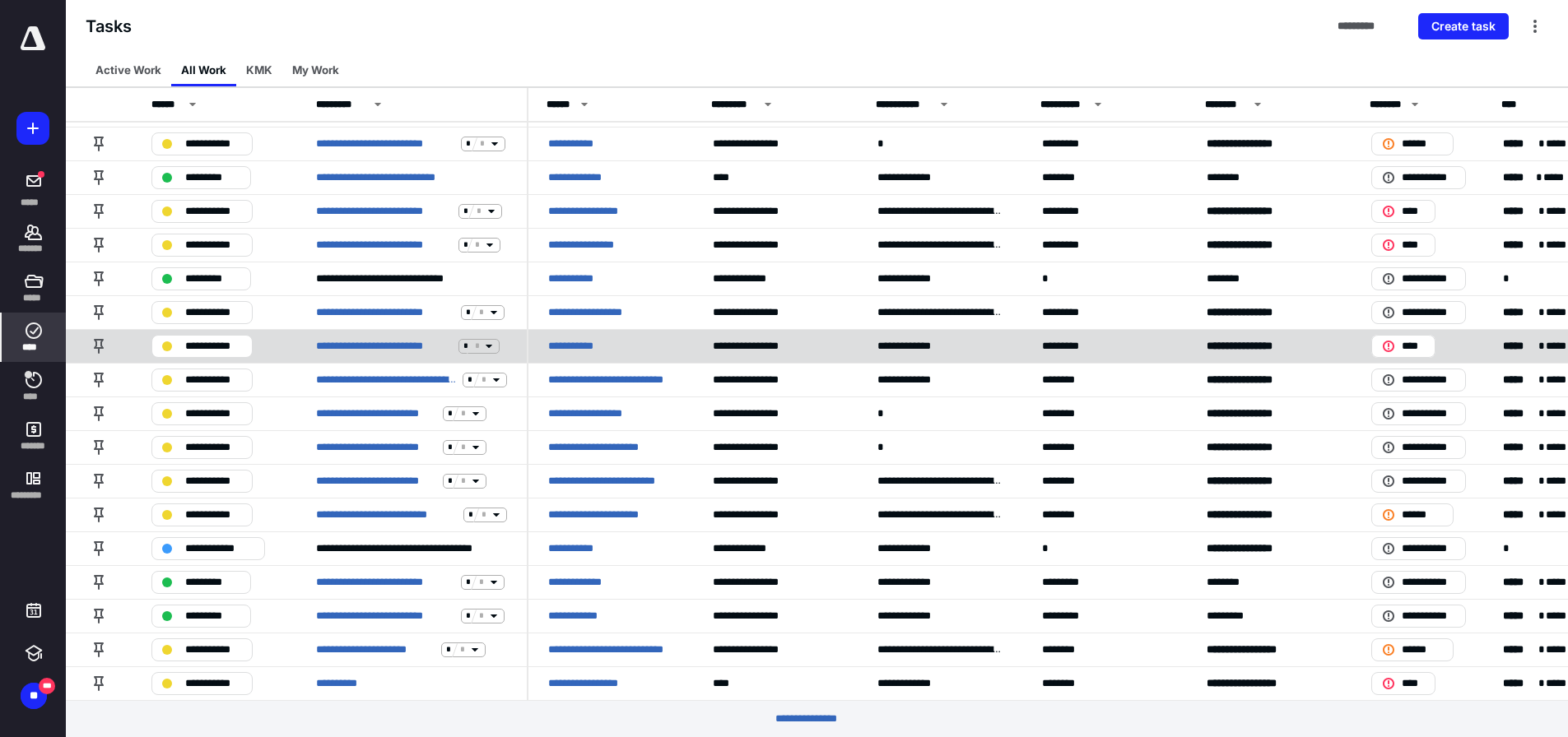 click on "**********" at bounding box center (572, 346) 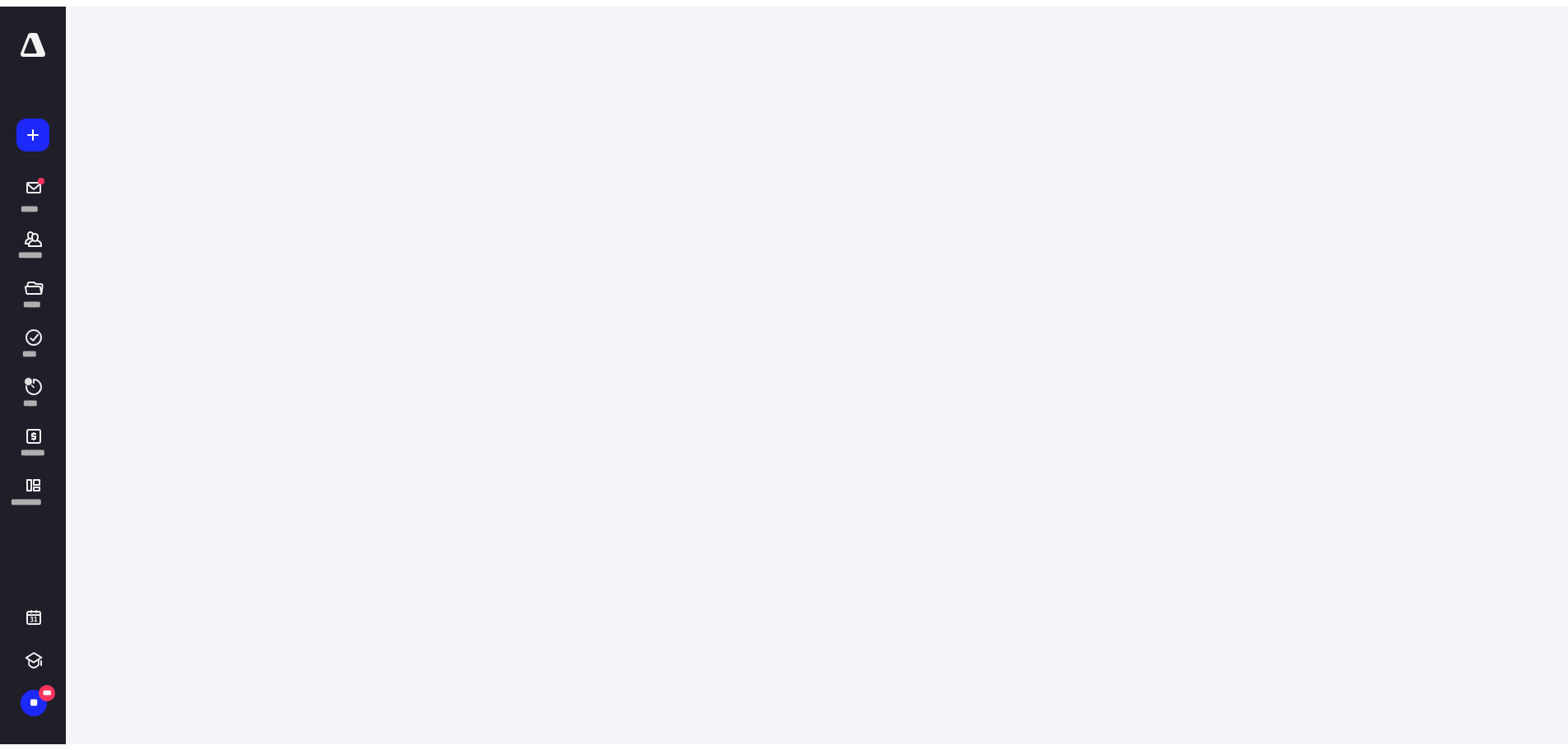 scroll, scrollTop: 0, scrollLeft: 0, axis: both 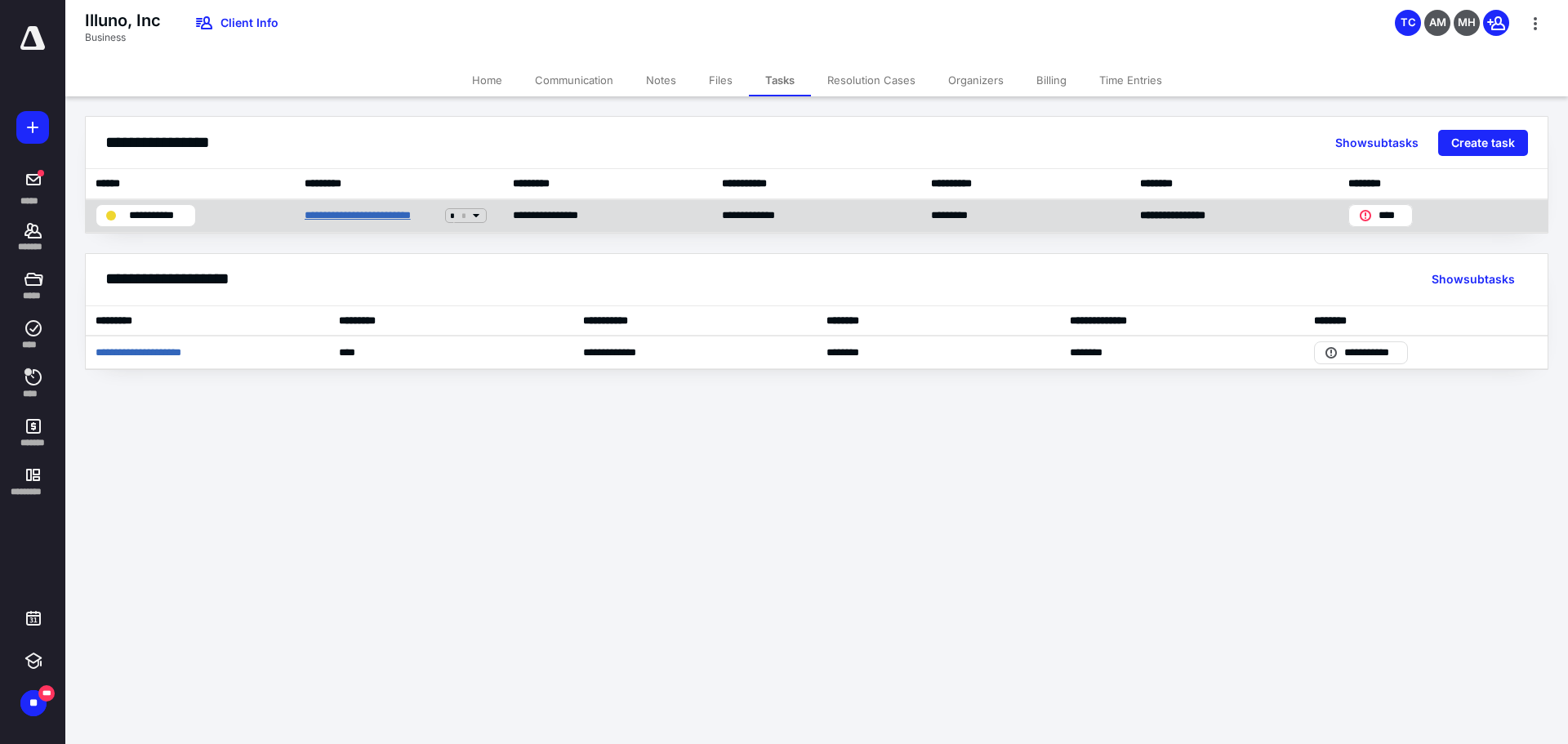 click on "**********" at bounding box center [372, 216] 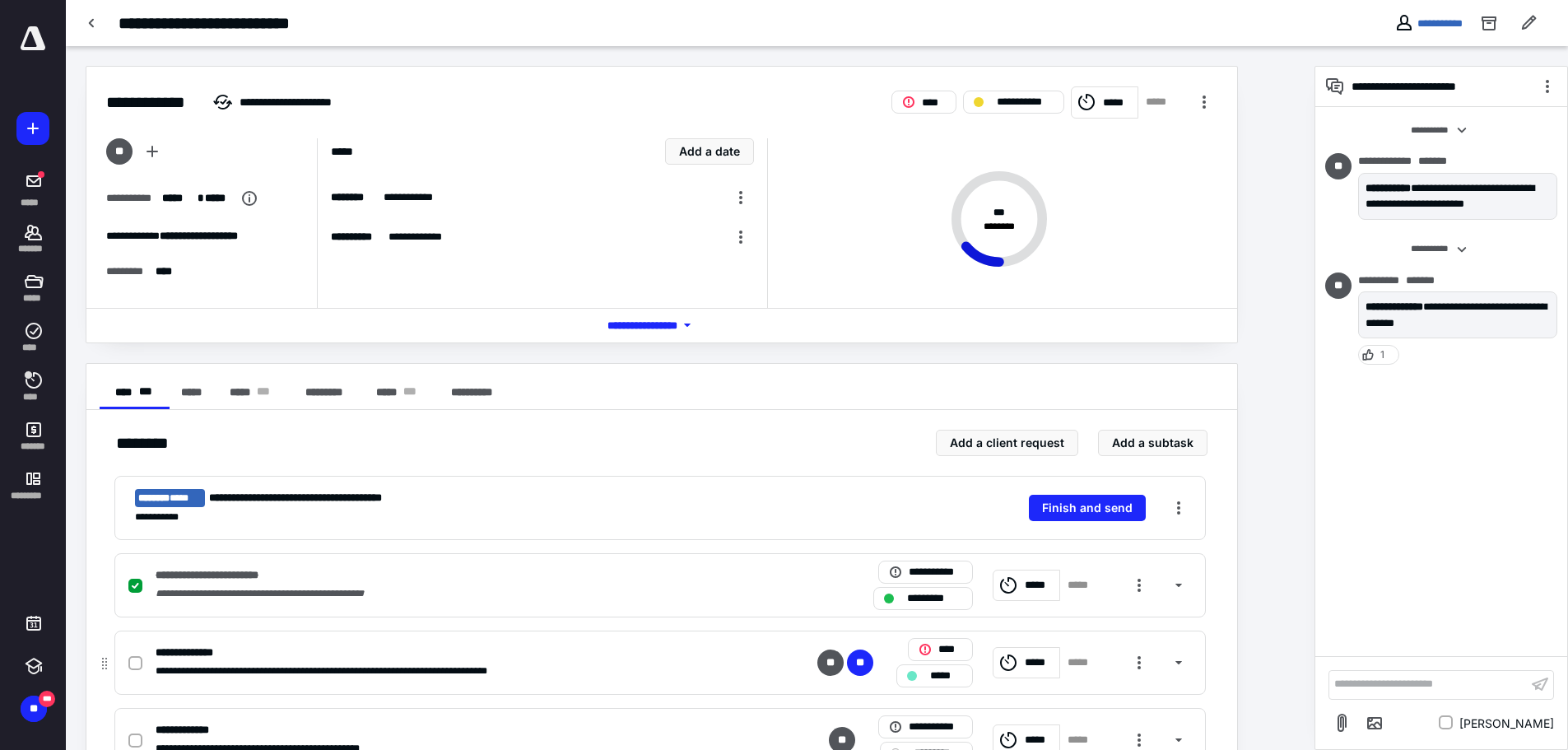 click on "**********" at bounding box center (343, 671) 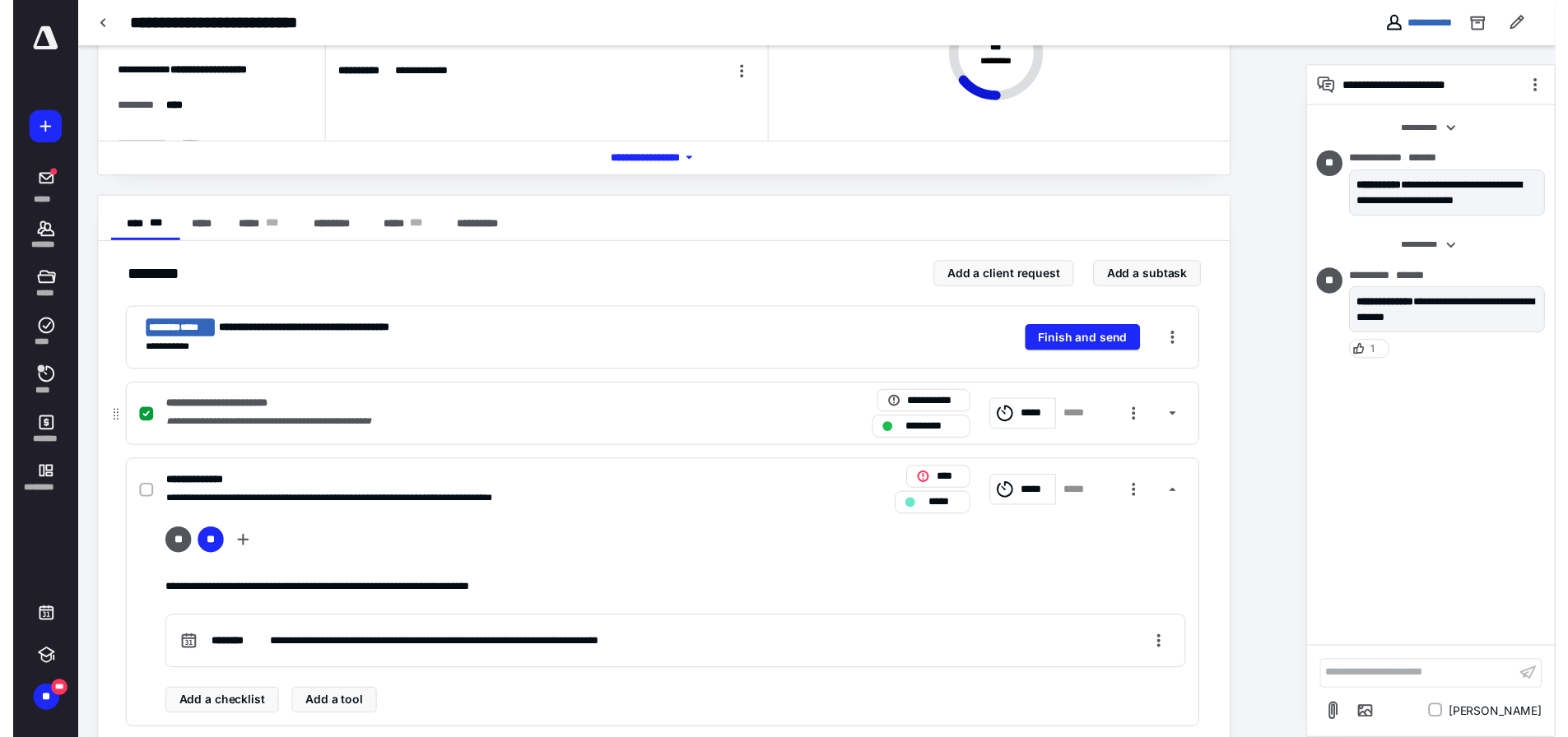 scroll, scrollTop: 0, scrollLeft: 0, axis: both 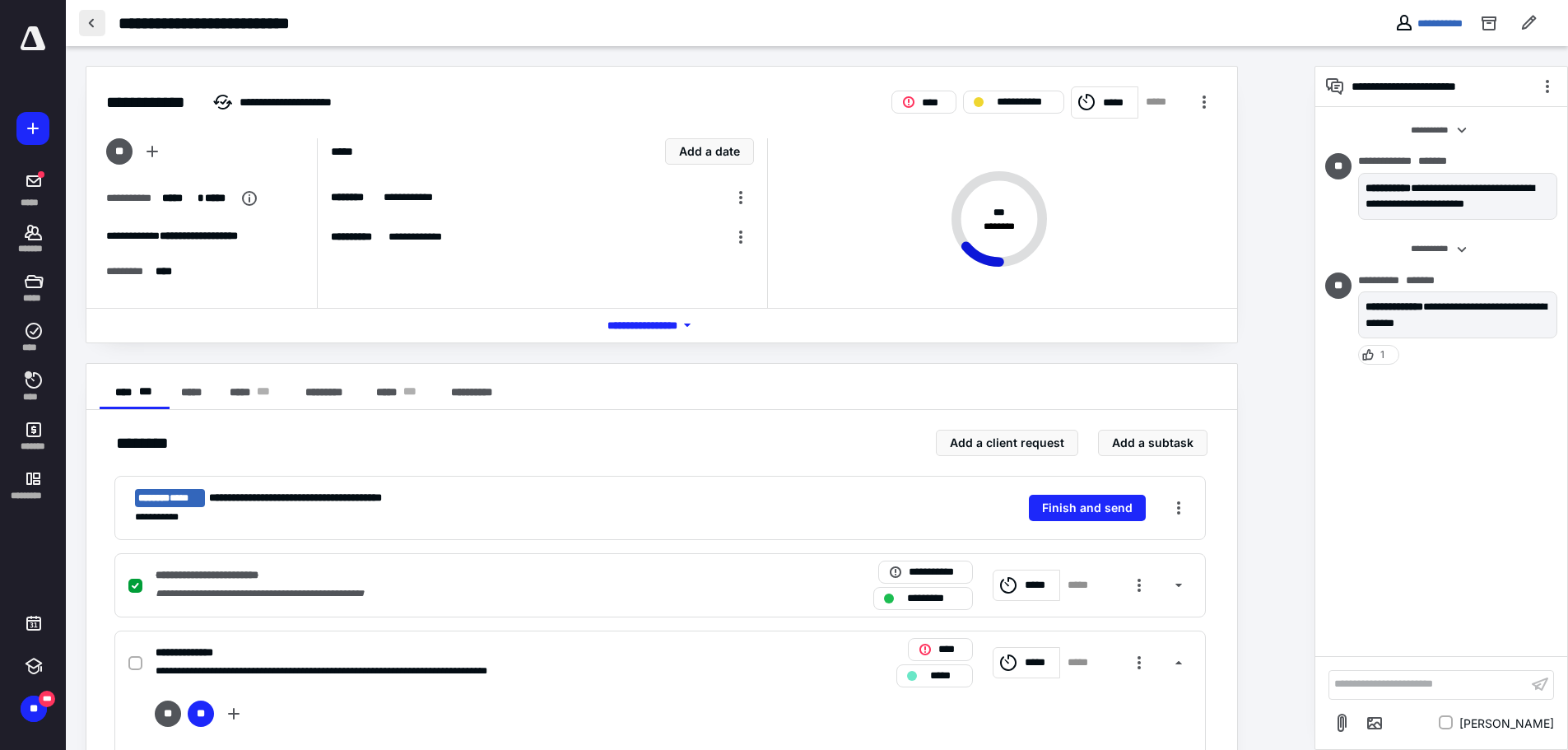 click at bounding box center (92, 23) 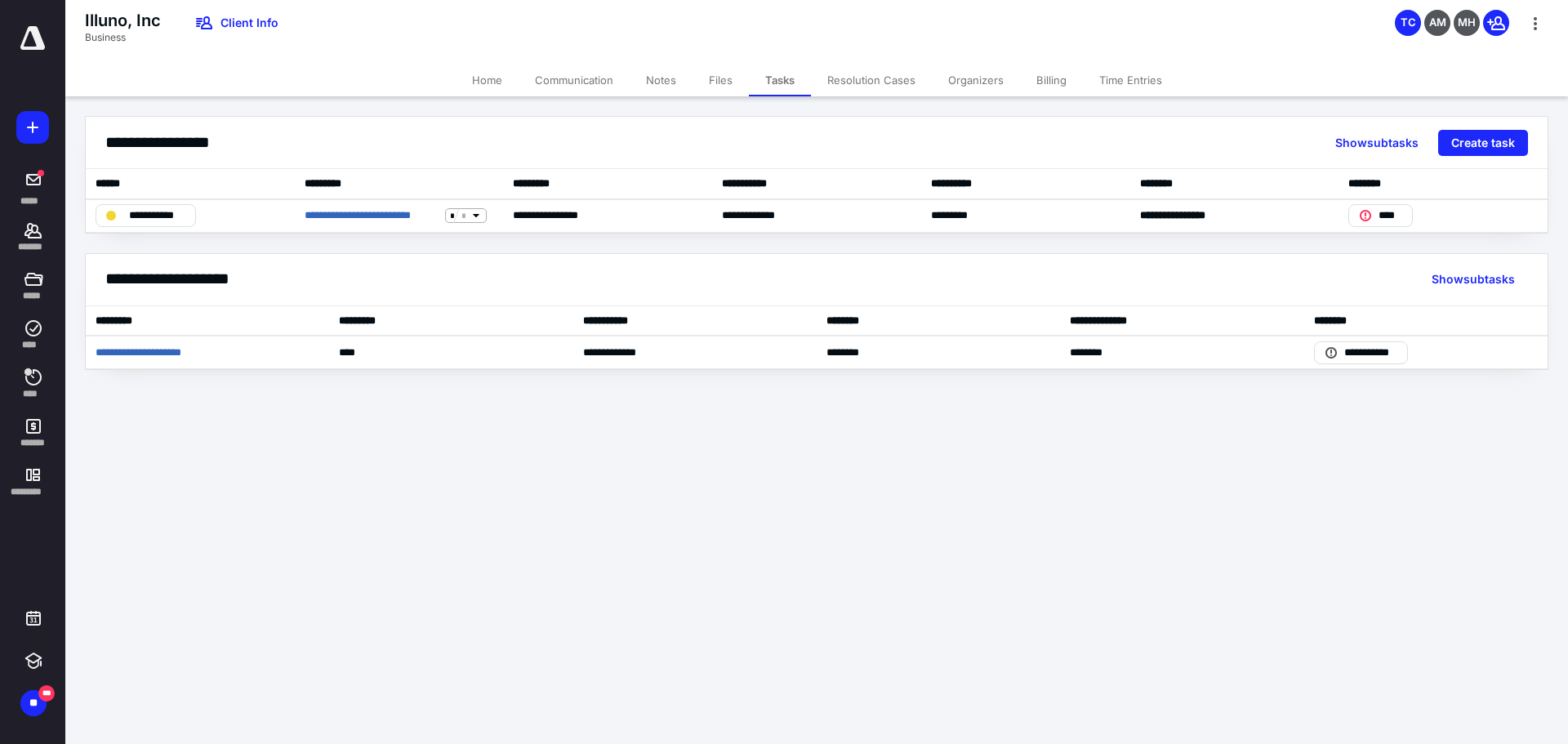 click at bounding box center [33, 38] 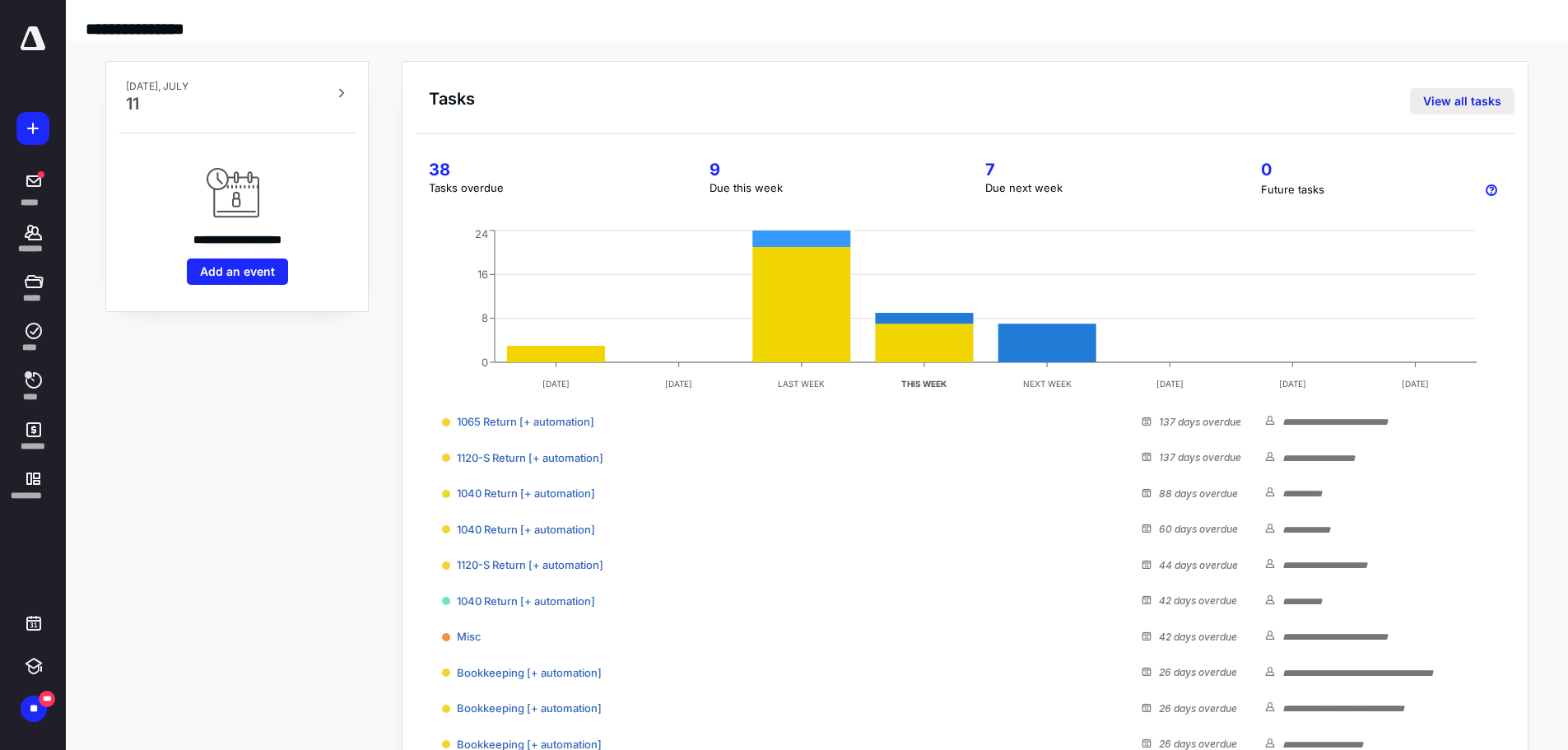 click on "View all tasks" at bounding box center [1462, 101] 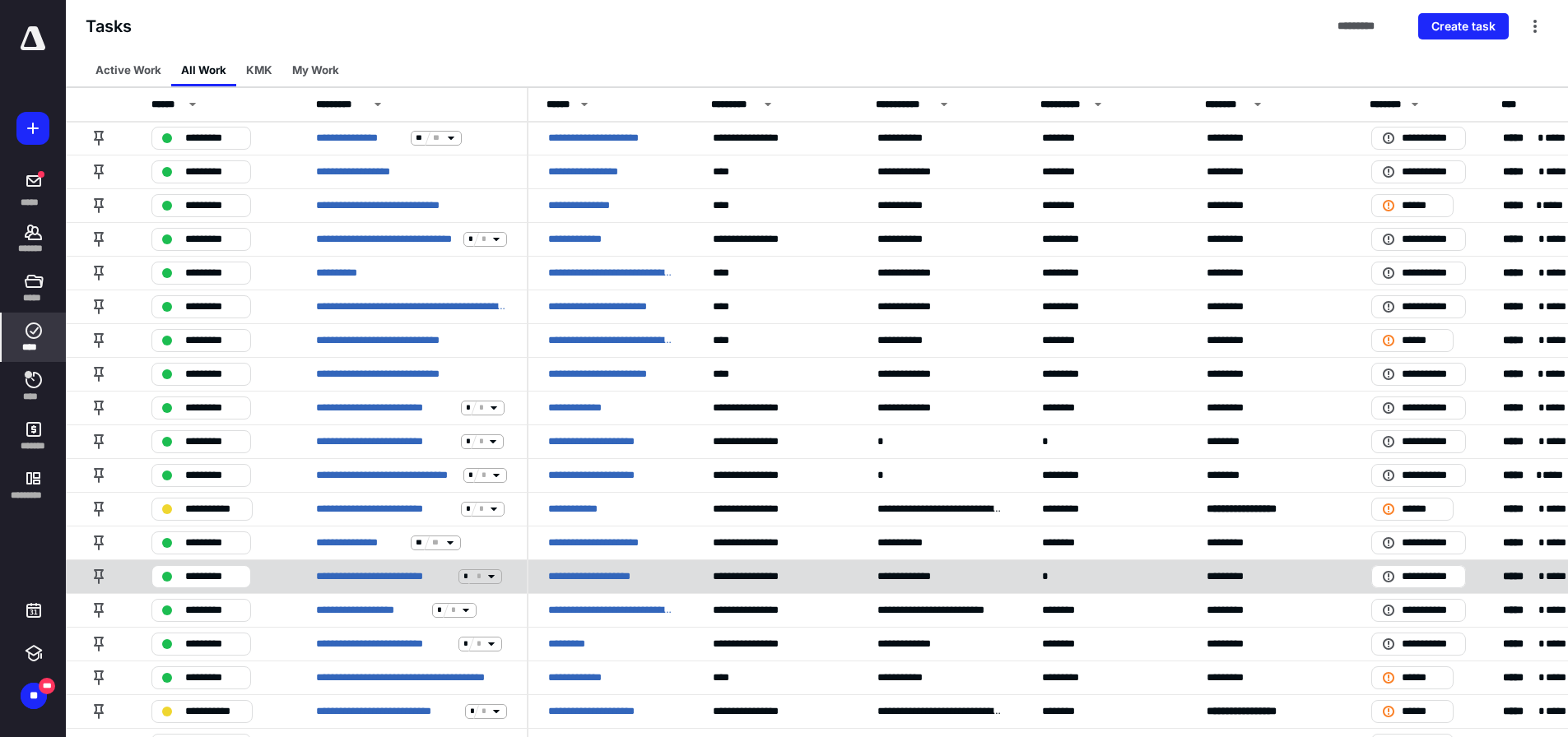 scroll, scrollTop: 1481, scrollLeft: 0, axis: vertical 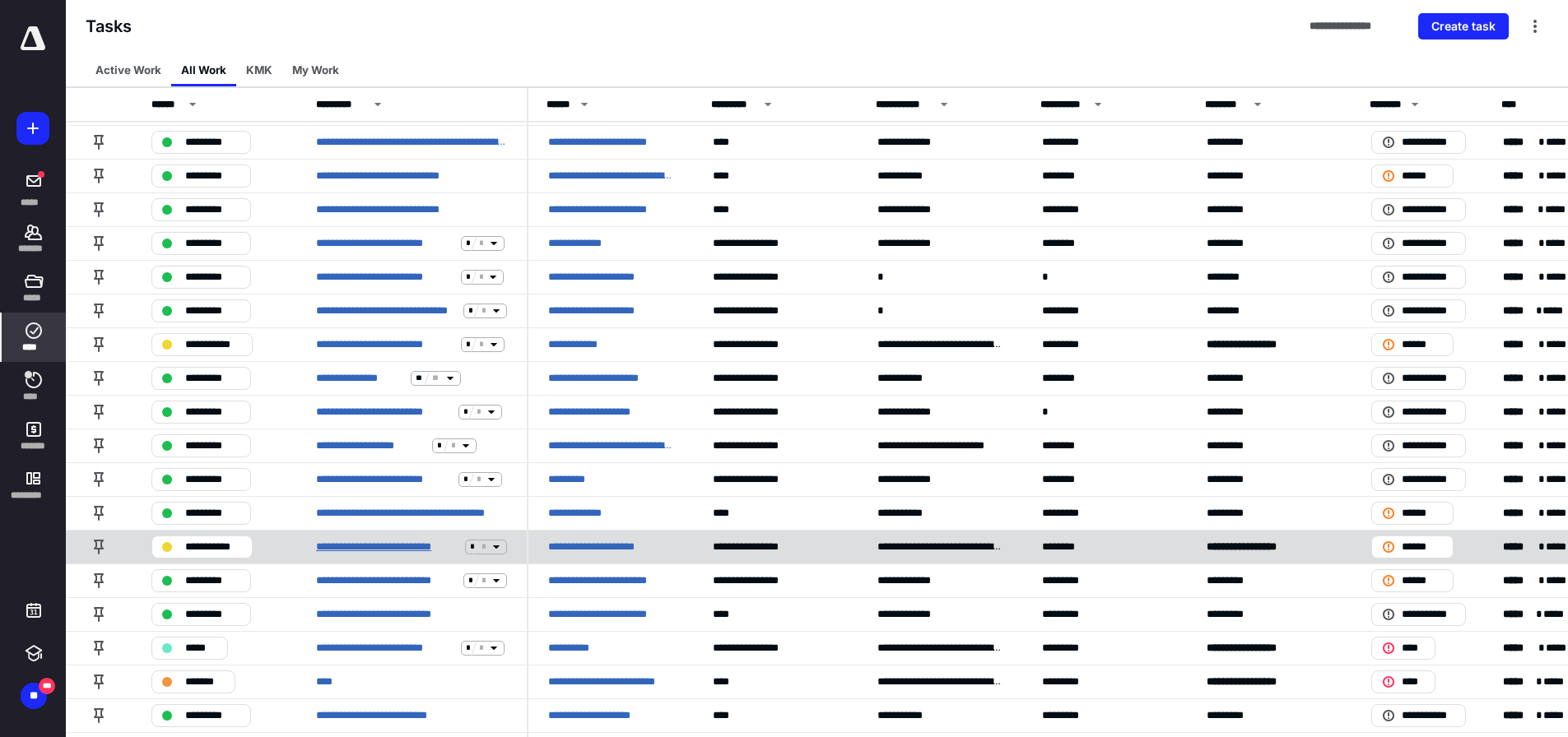 click on "**********" at bounding box center [387, 547] 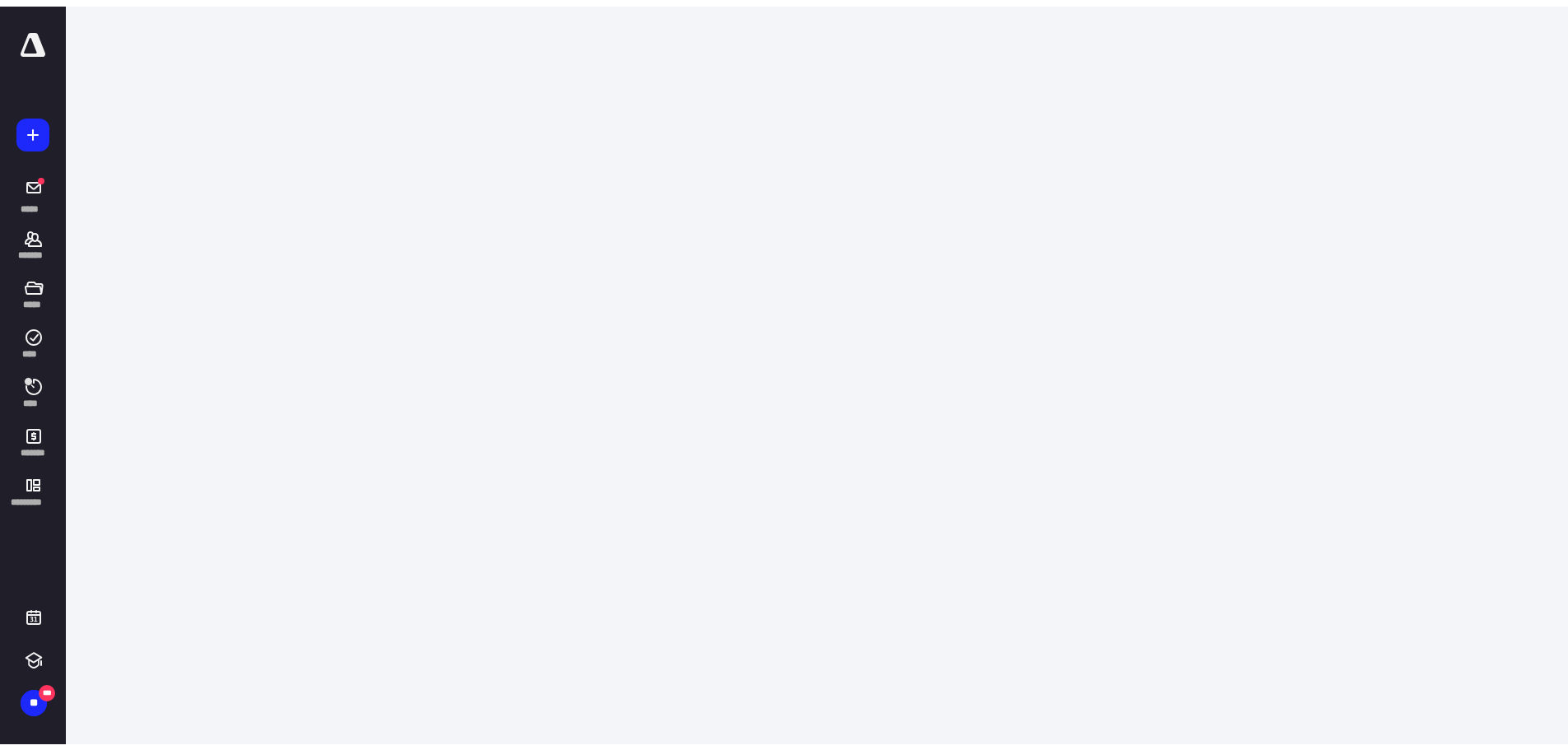 scroll, scrollTop: 0, scrollLeft: 0, axis: both 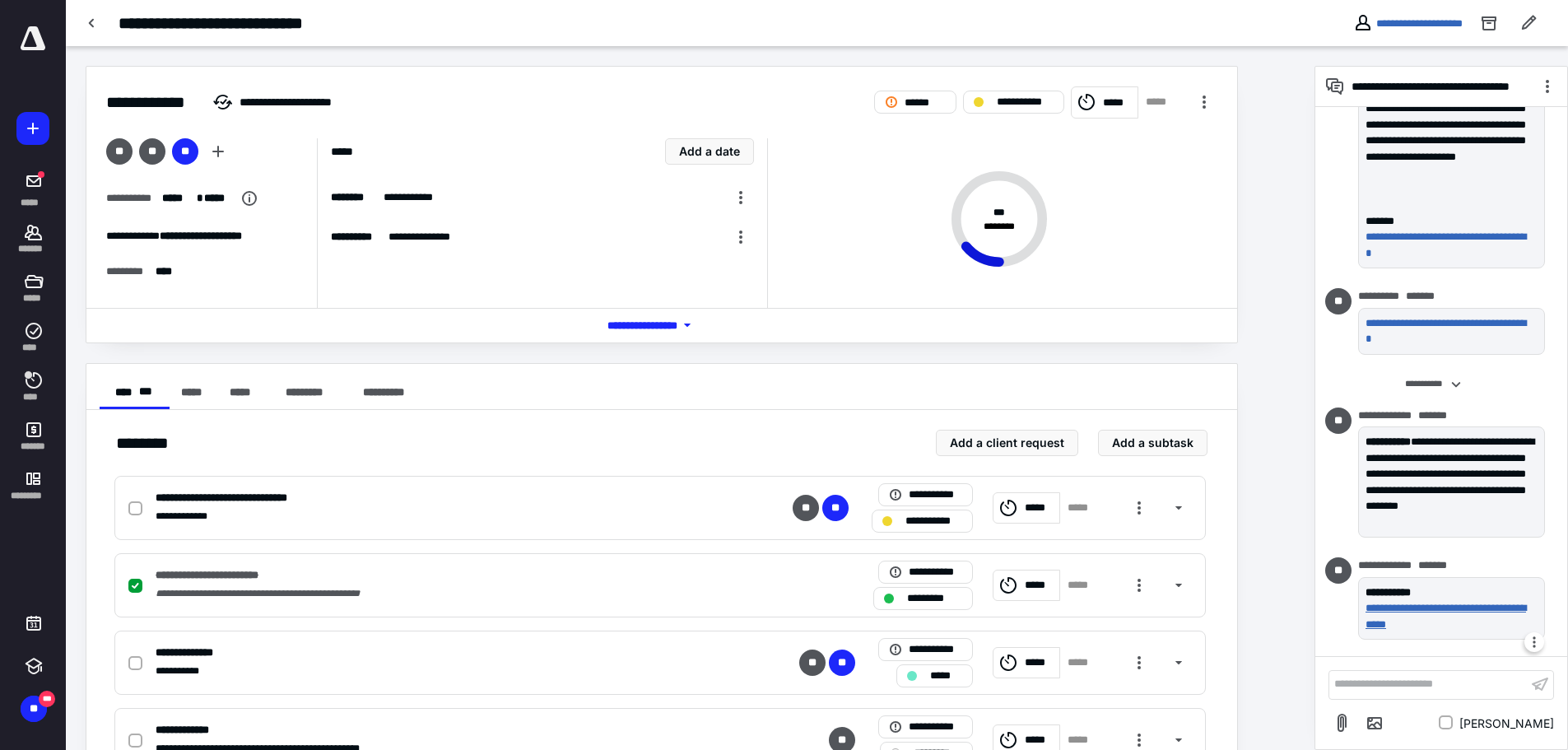 click on "**********" at bounding box center (1448, 616) 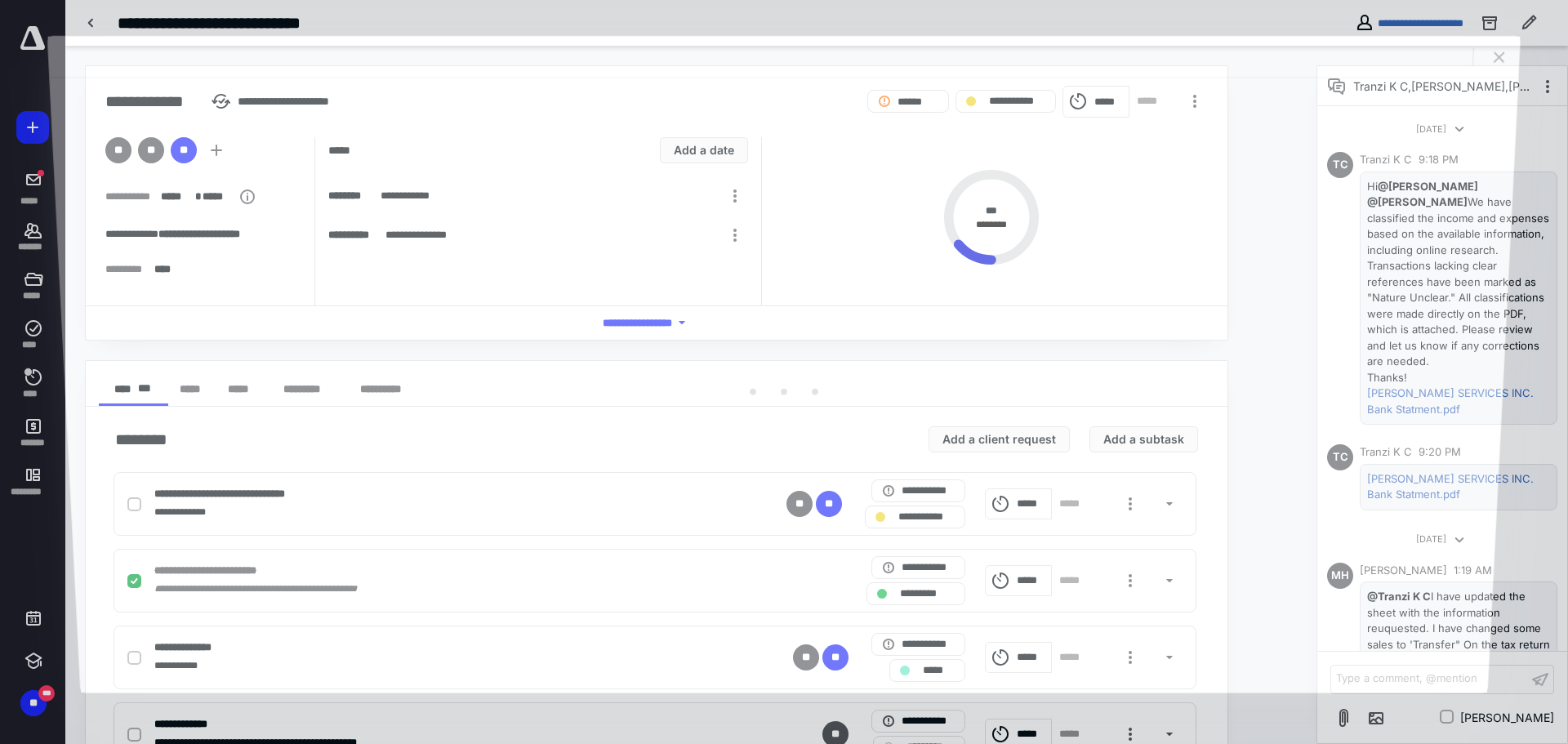 scroll, scrollTop: 158, scrollLeft: 0, axis: vertical 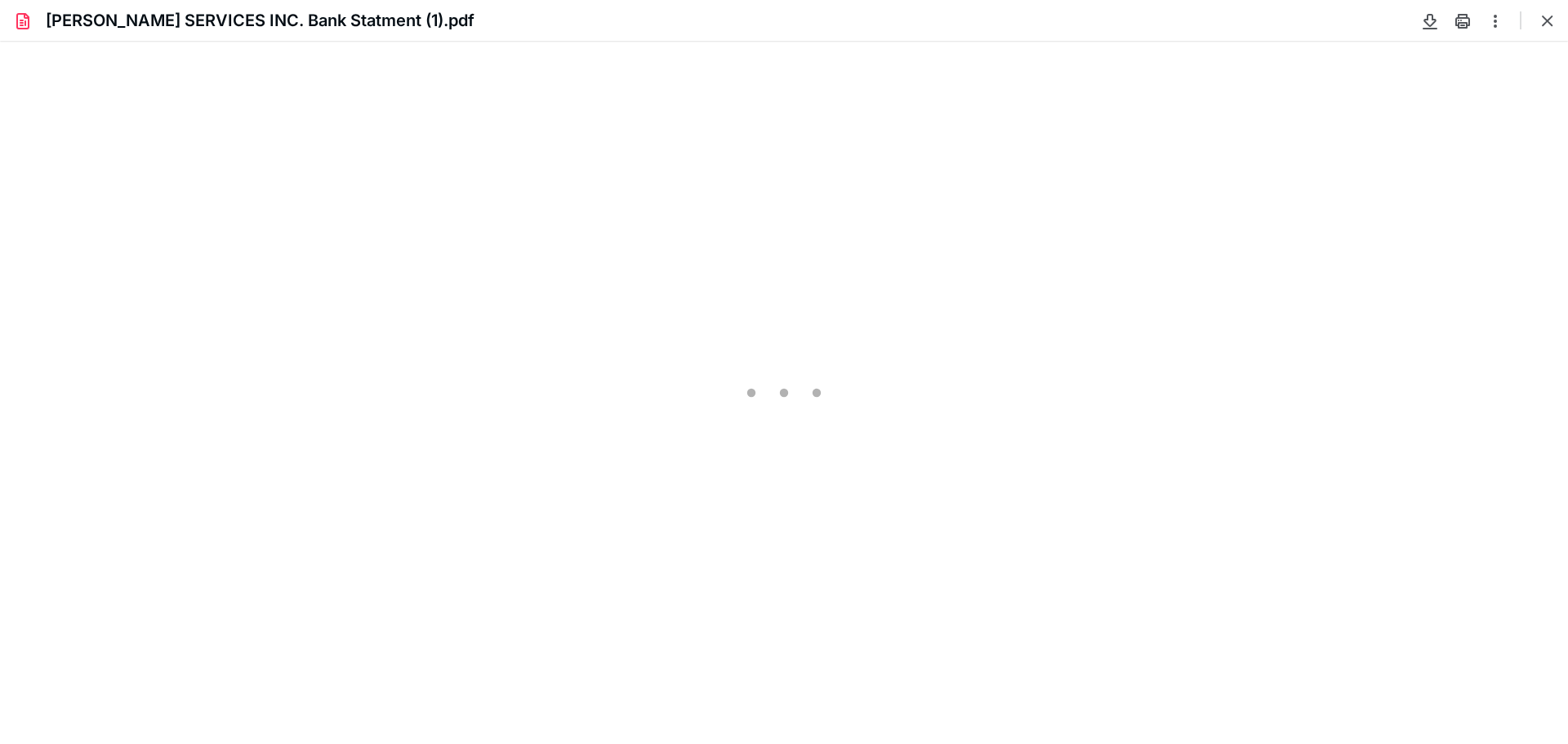 type on "104" 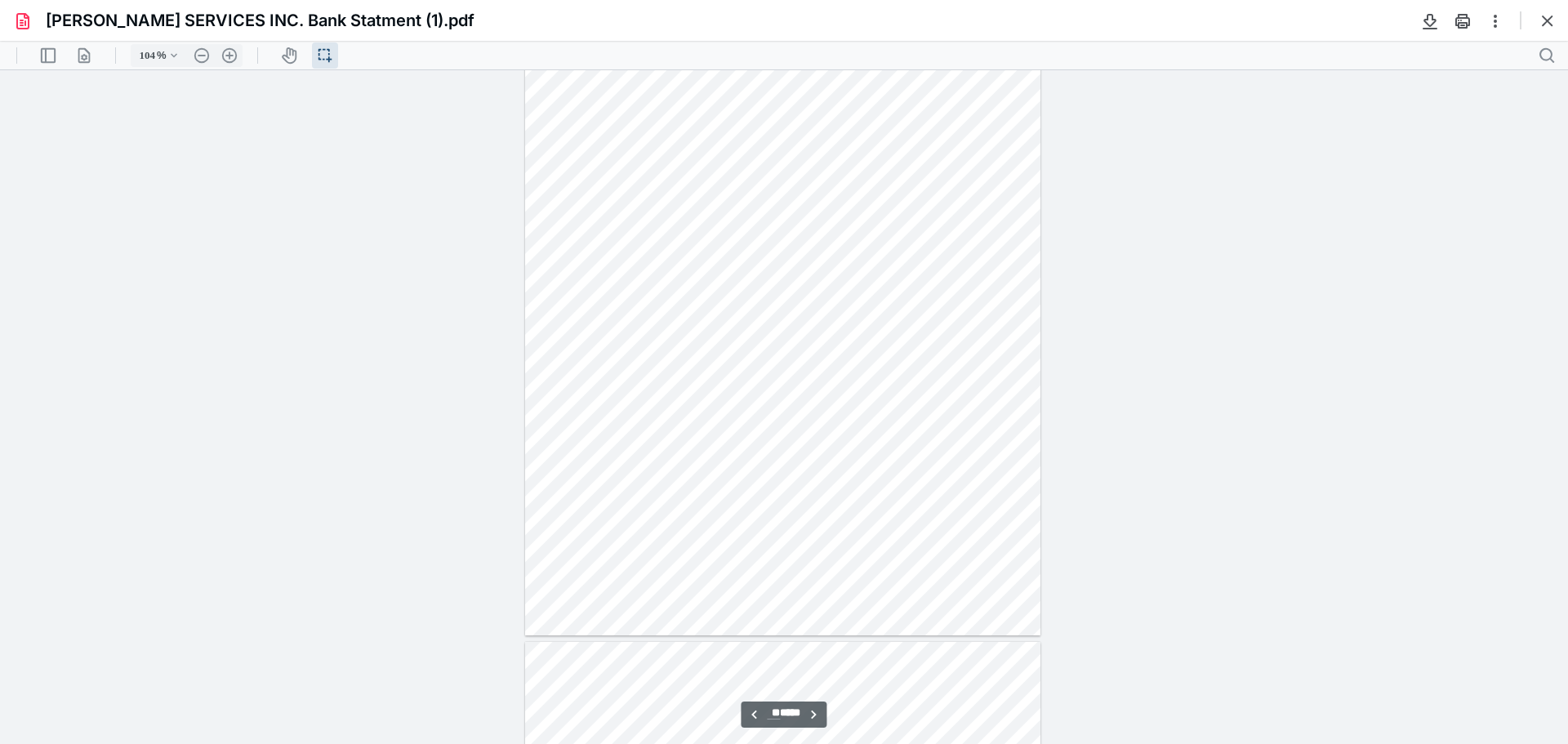 scroll, scrollTop: 9098, scrollLeft: 0, axis: vertical 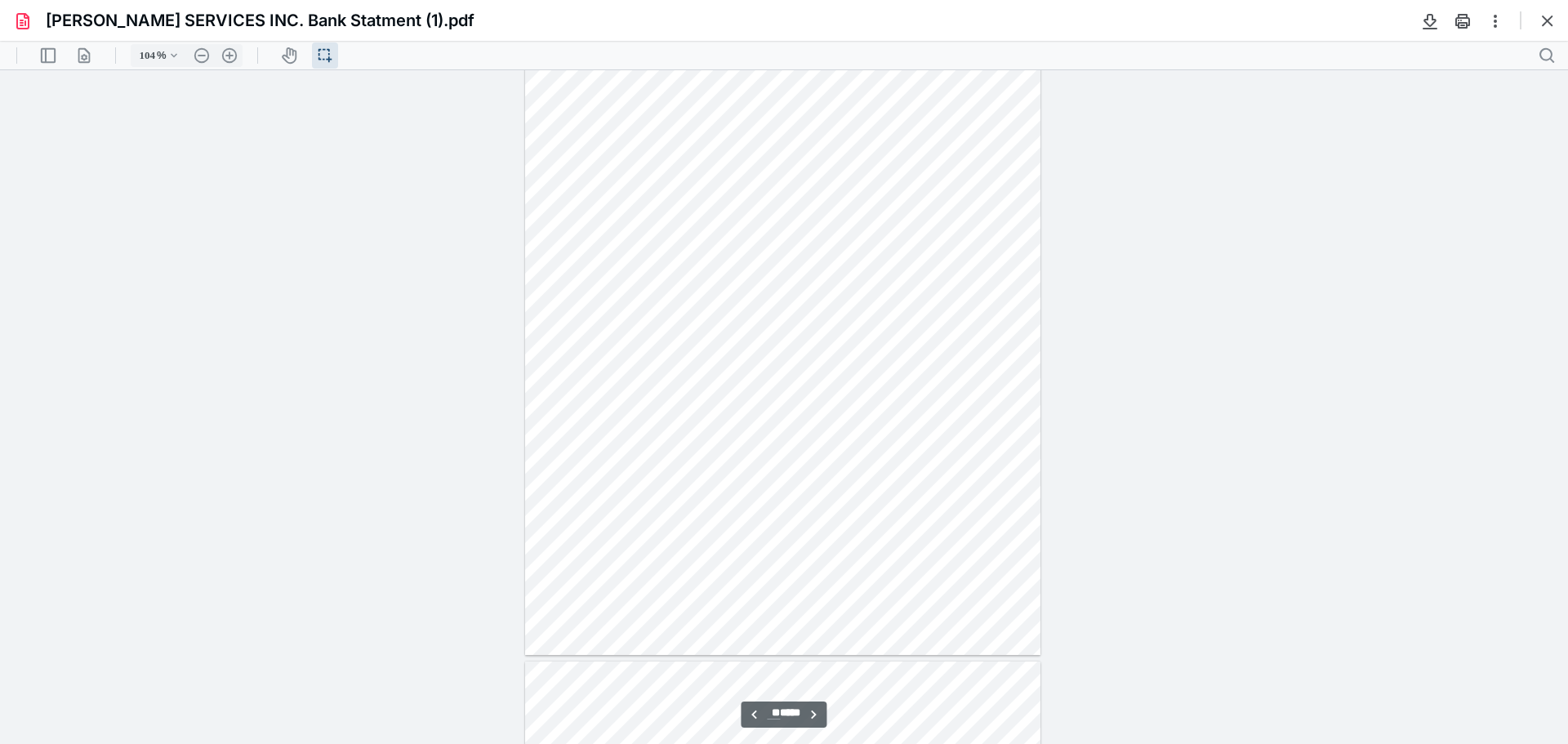 type on "**" 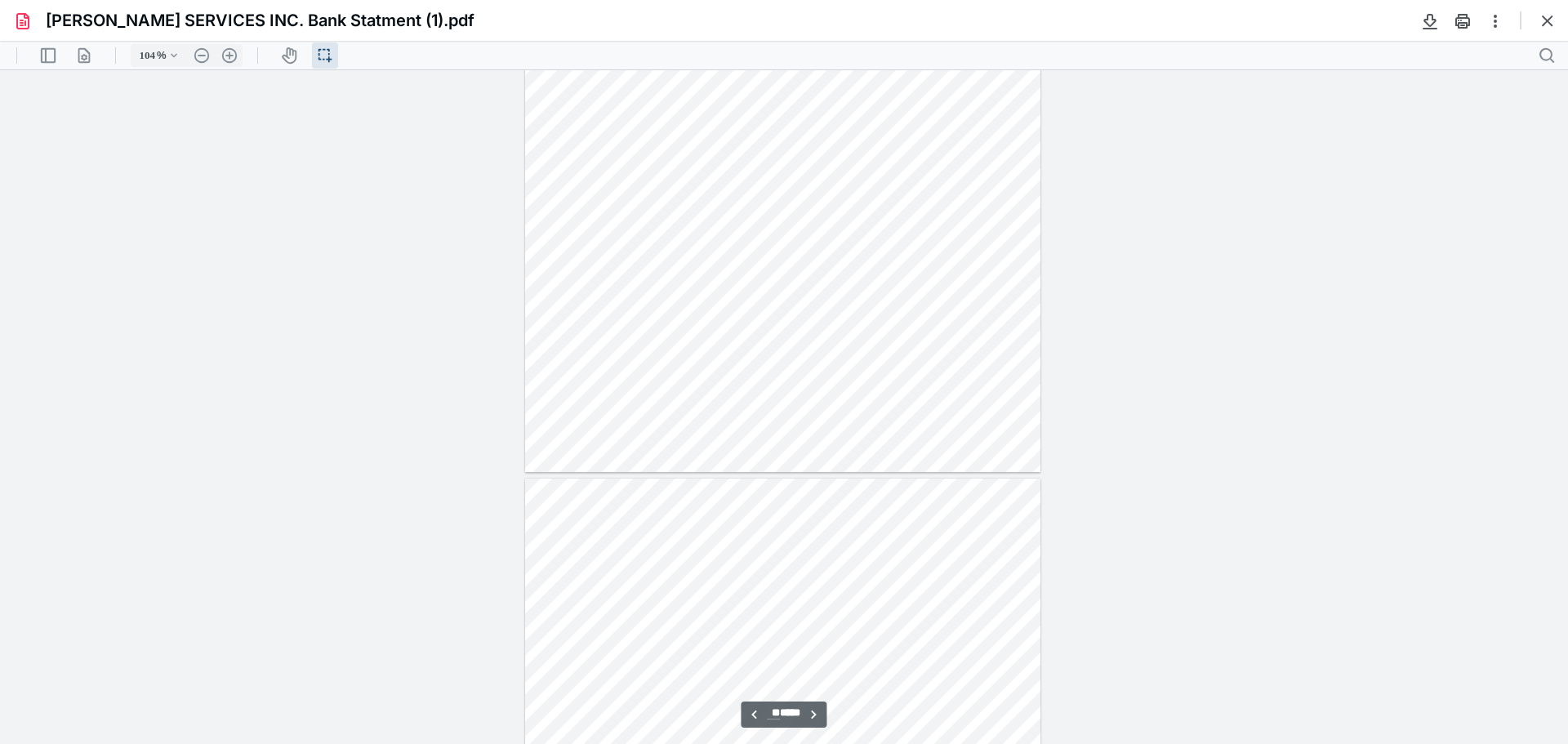scroll, scrollTop: 8771, scrollLeft: 0, axis: vertical 